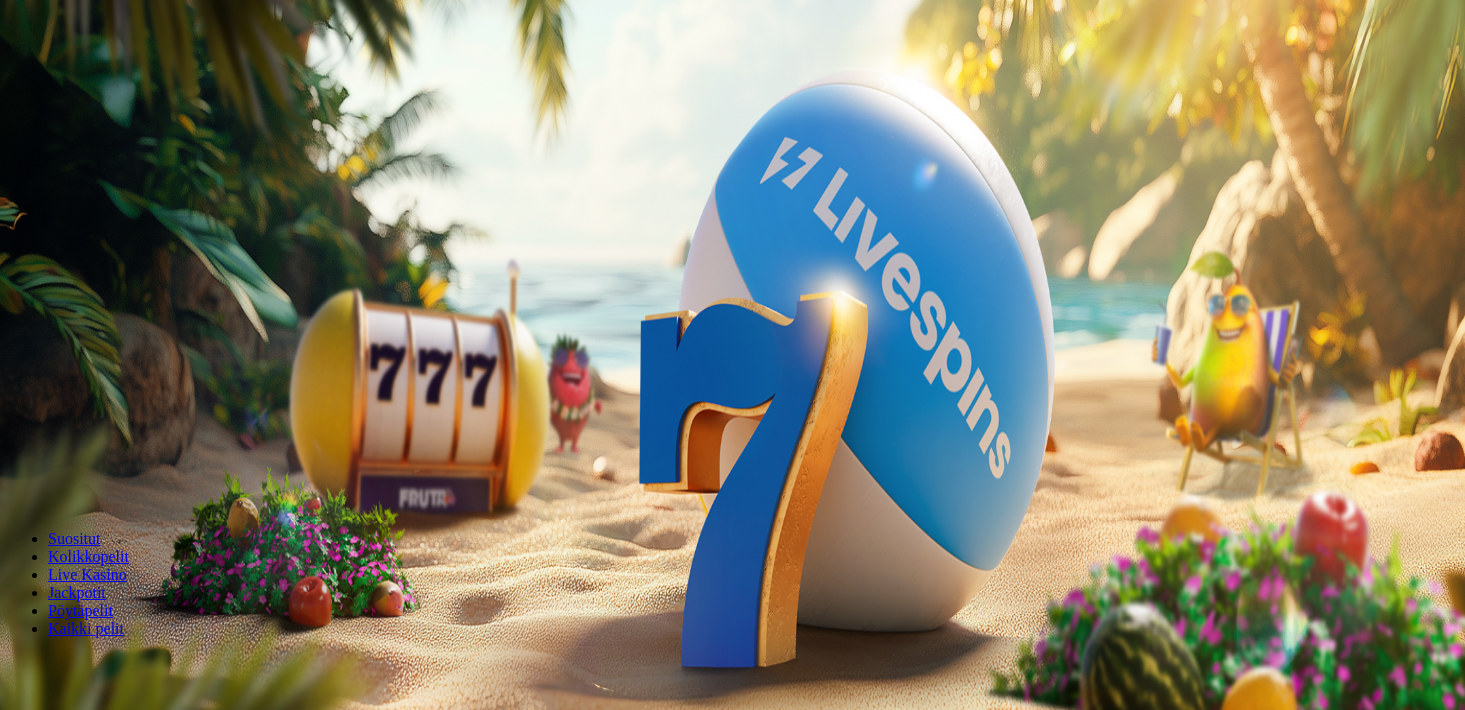 scroll, scrollTop: 0, scrollLeft: 0, axis: both 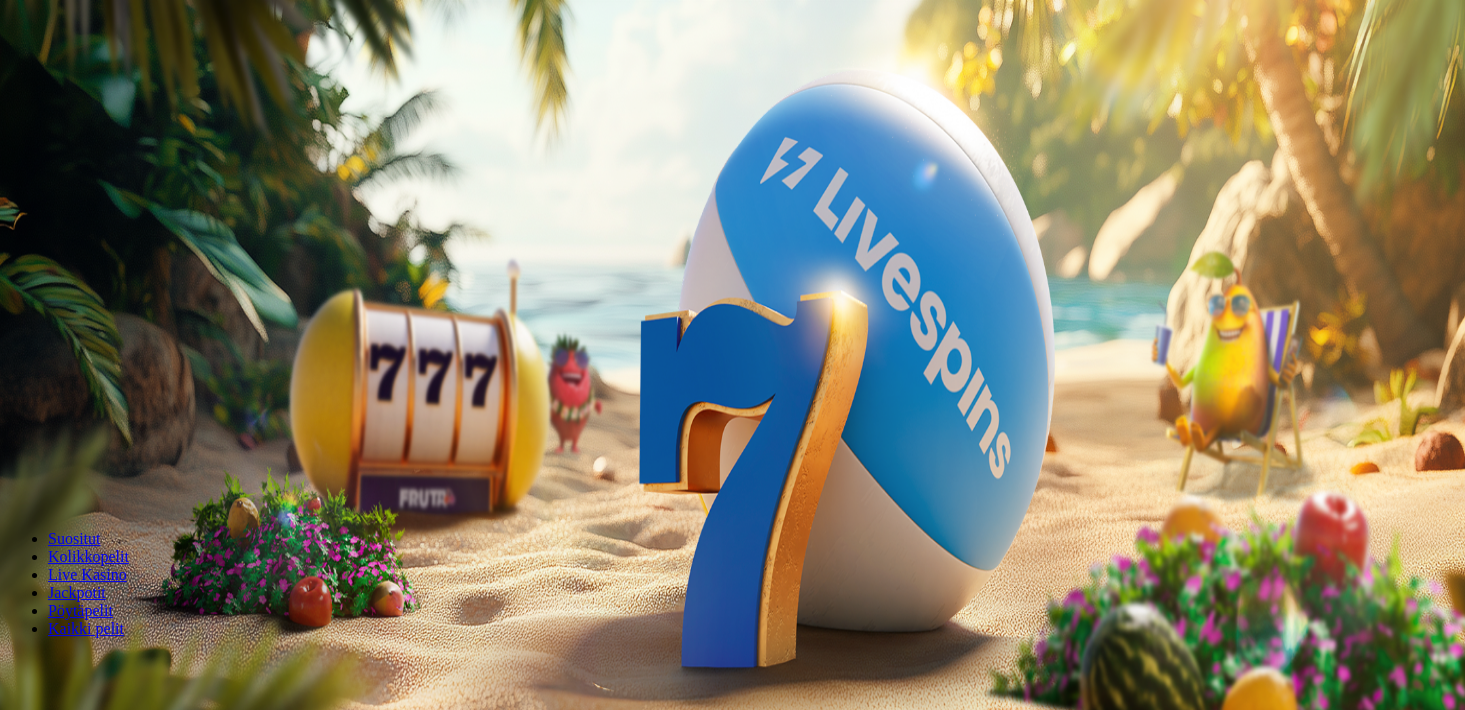 click on "Kirjaudu" at bounding box center [138, 72] 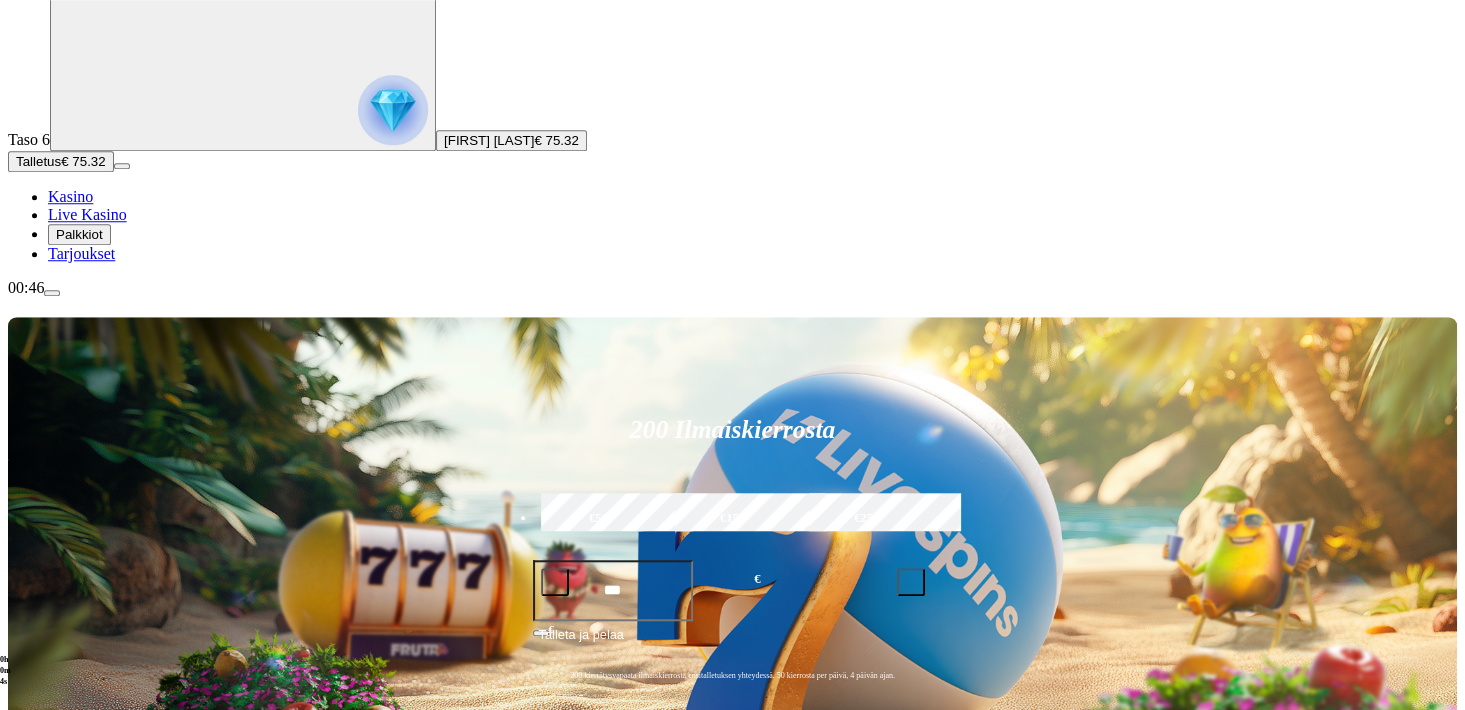 scroll, scrollTop: 88, scrollLeft: 0, axis: vertical 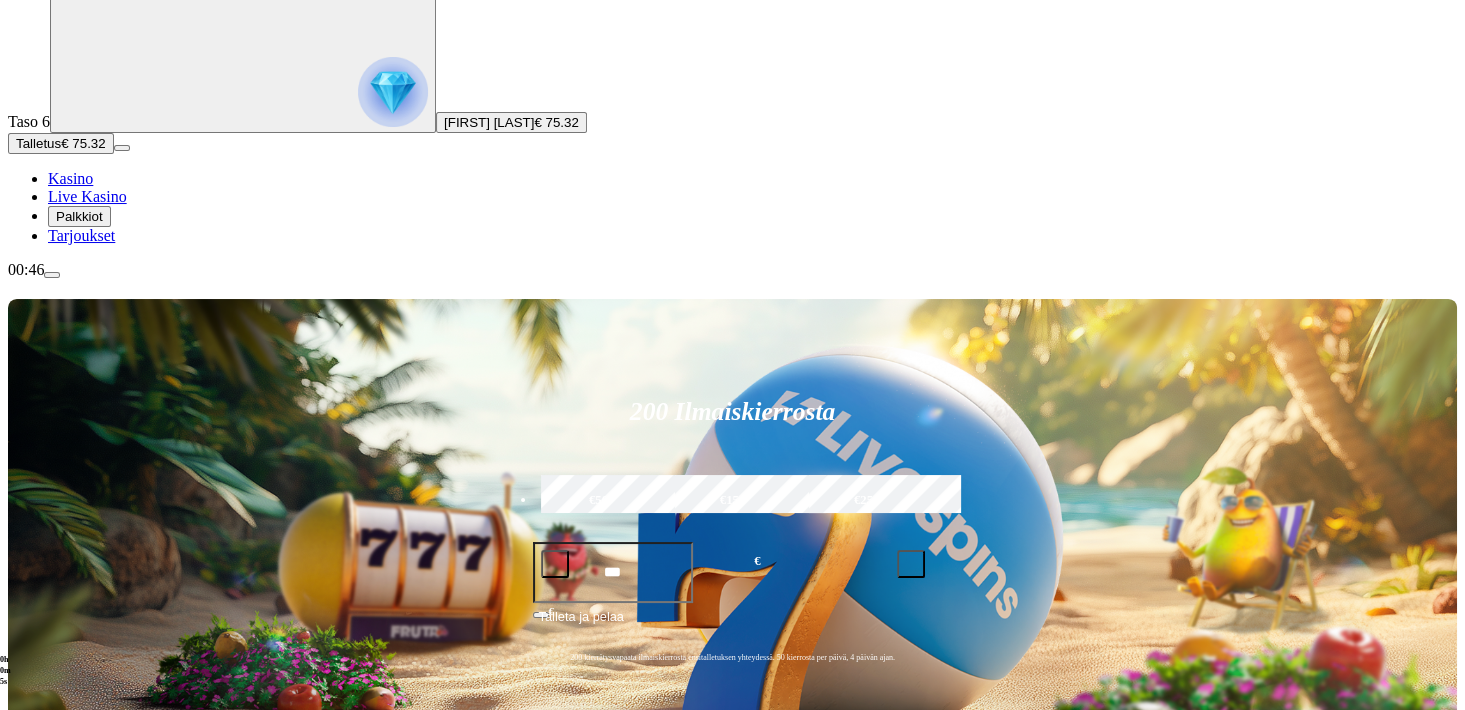 click at bounding box center [1021, 872] 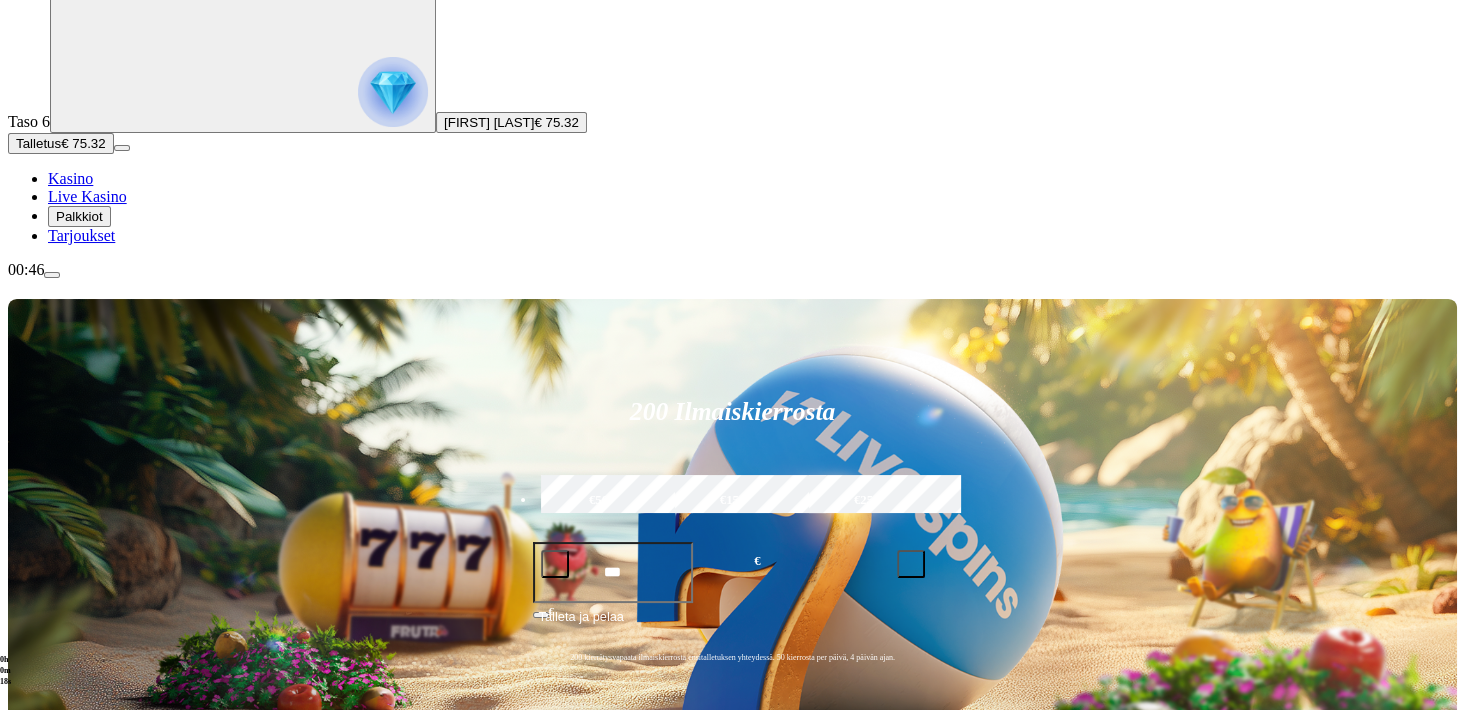 type on "**********" 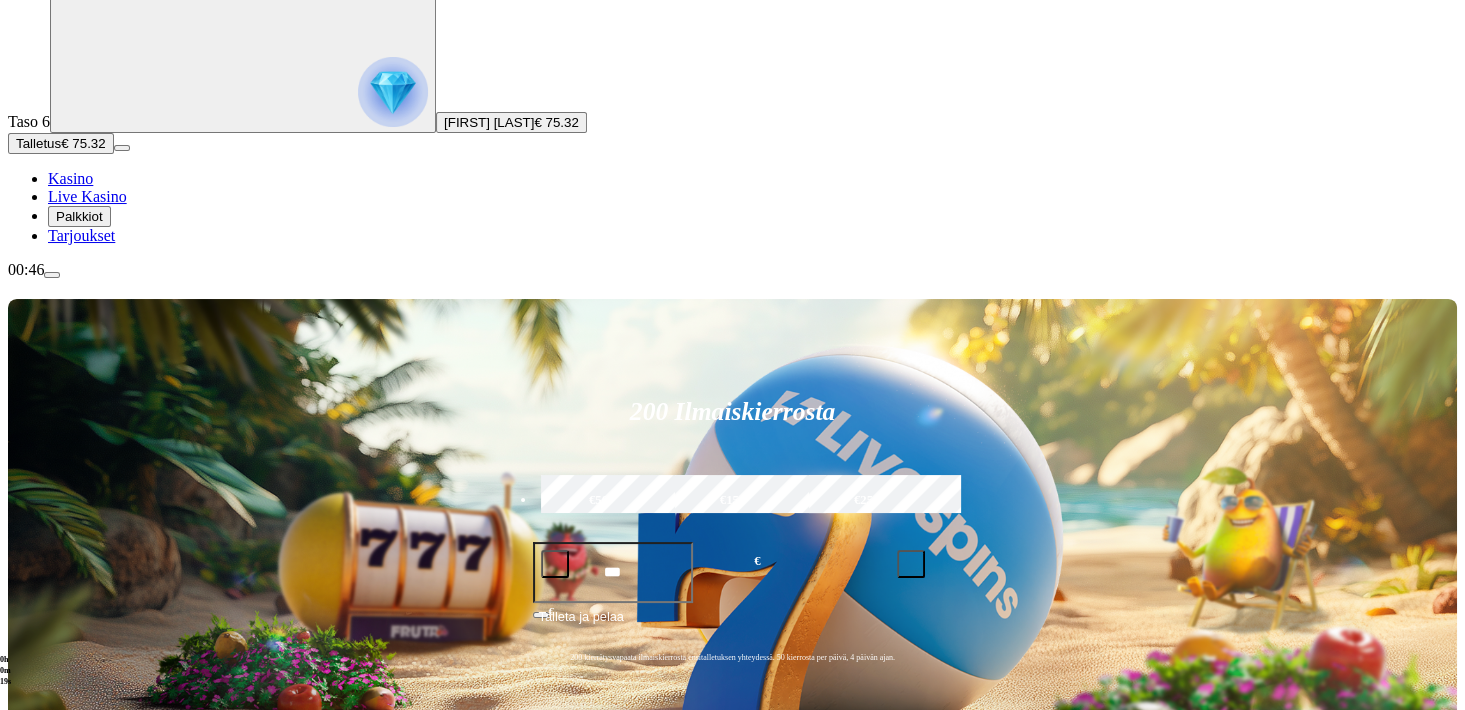 click on "Pelaa nyt" at bounding box center [992, 905] 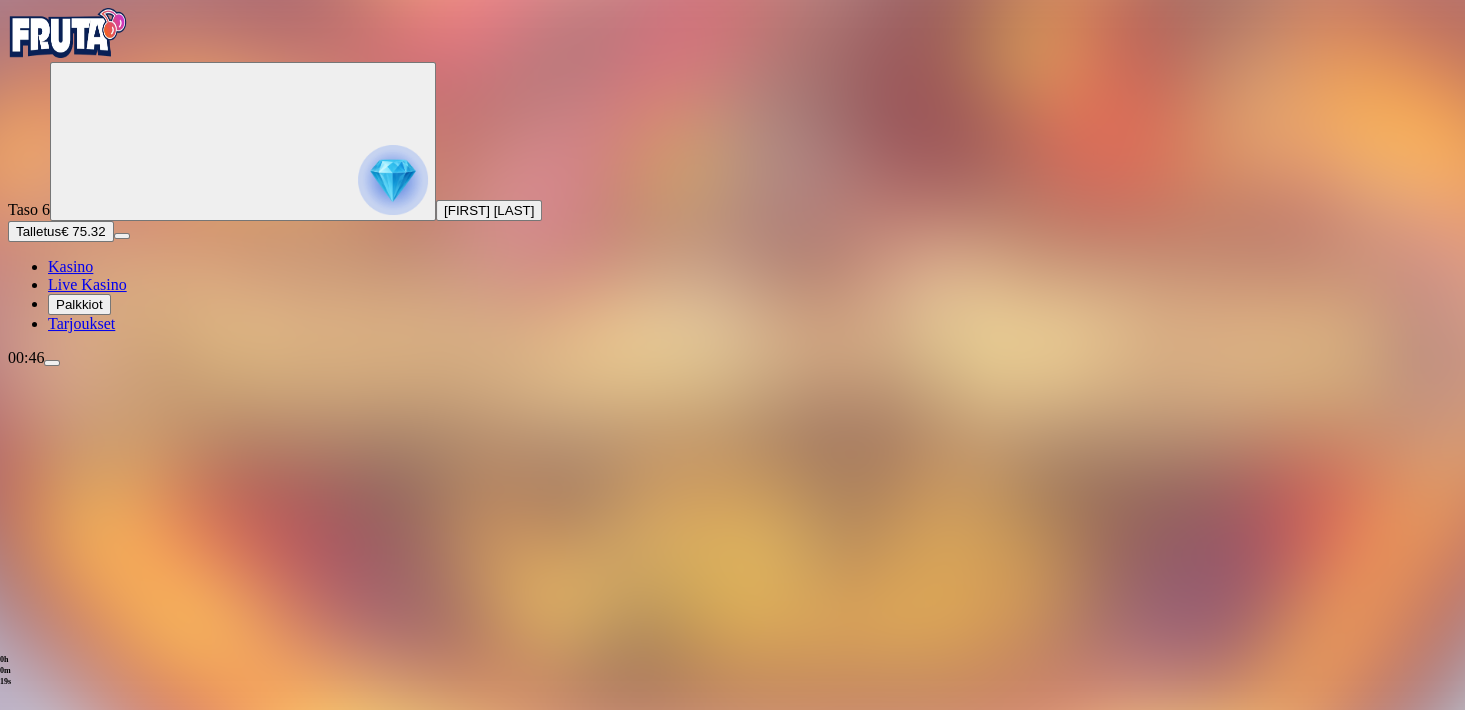 scroll, scrollTop: 0, scrollLeft: 0, axis: both 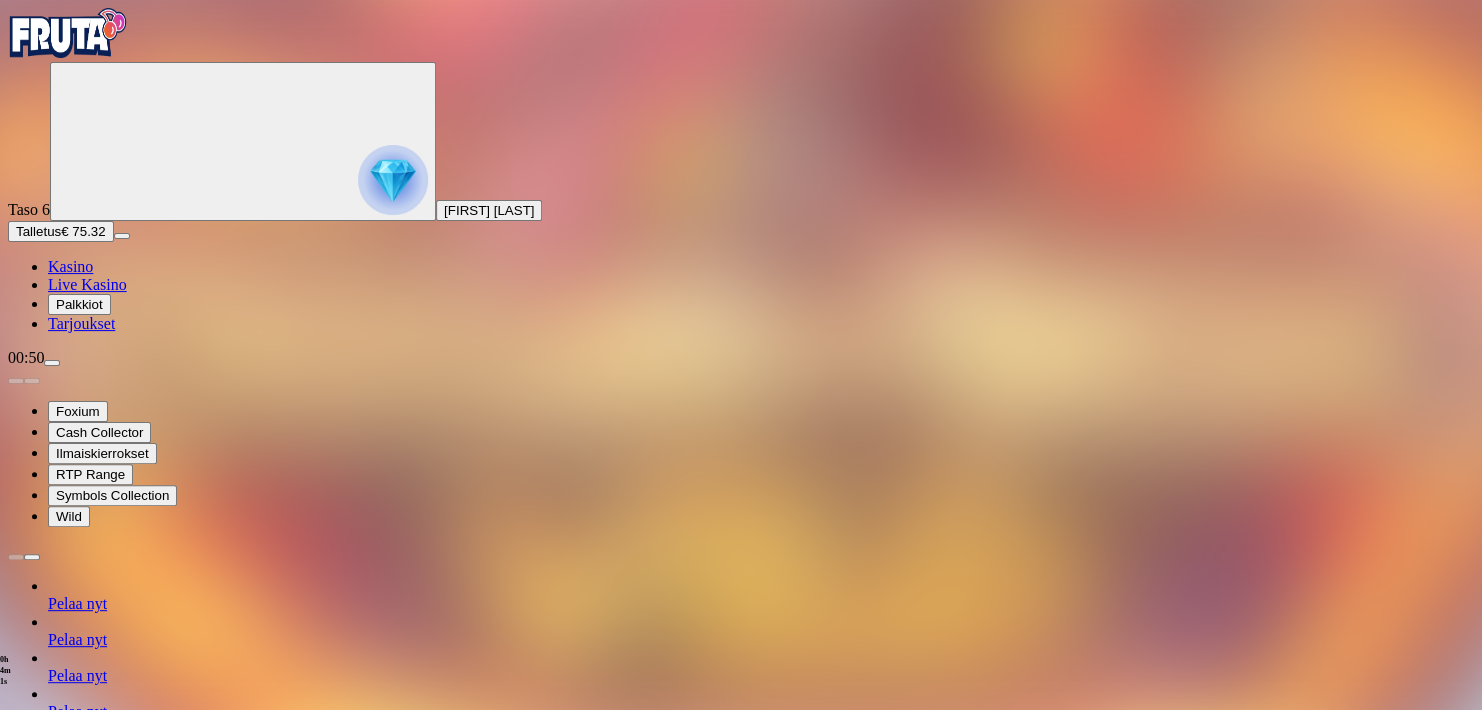 click at bounding box center [741, 1231] 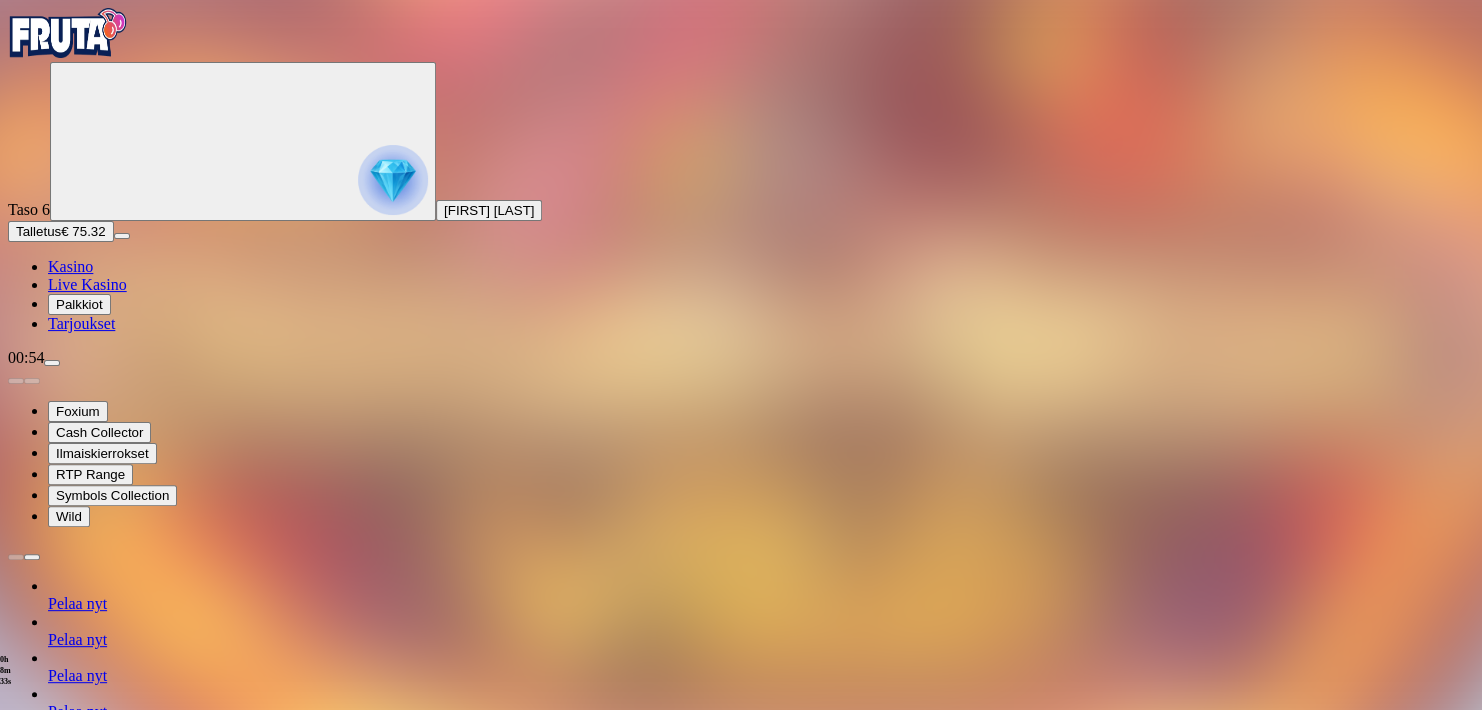click at bounding box center (52, 363) 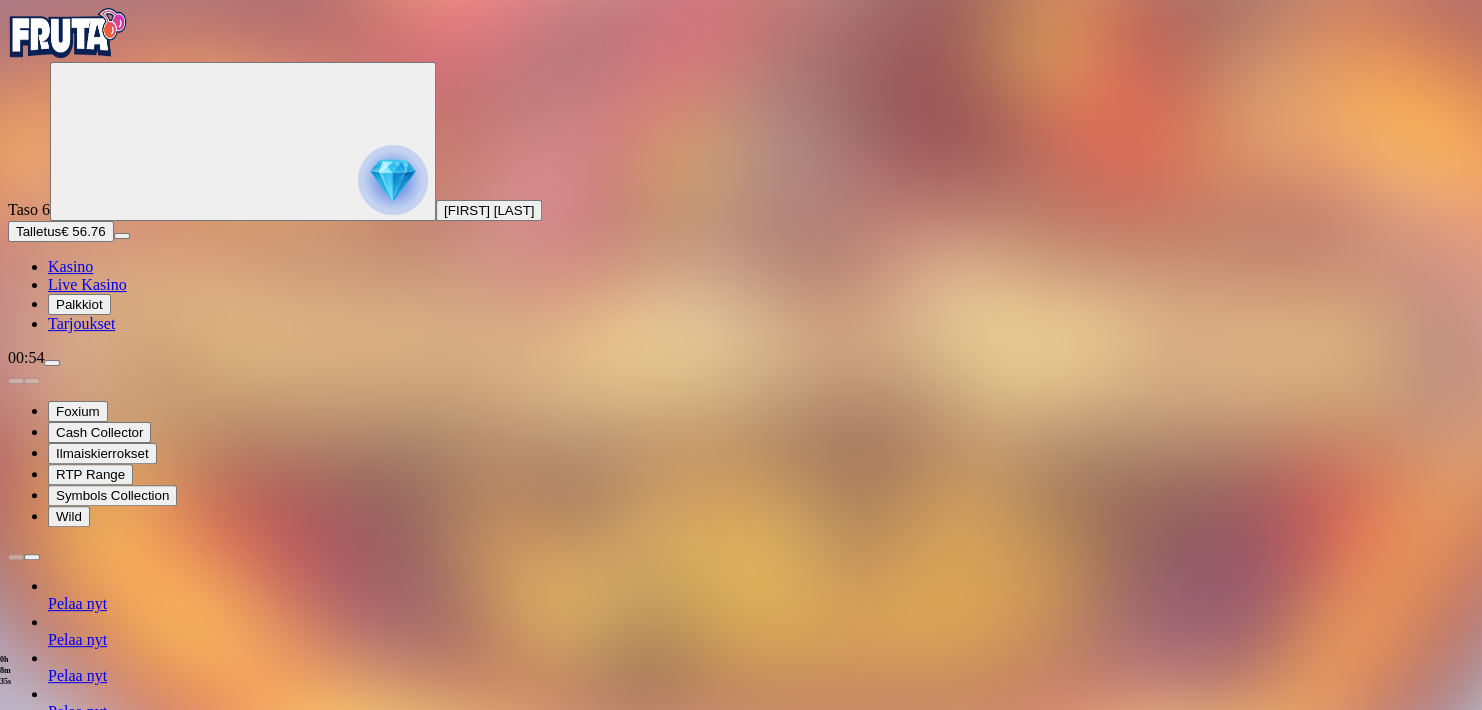 click at bounding box center (16, 1185) 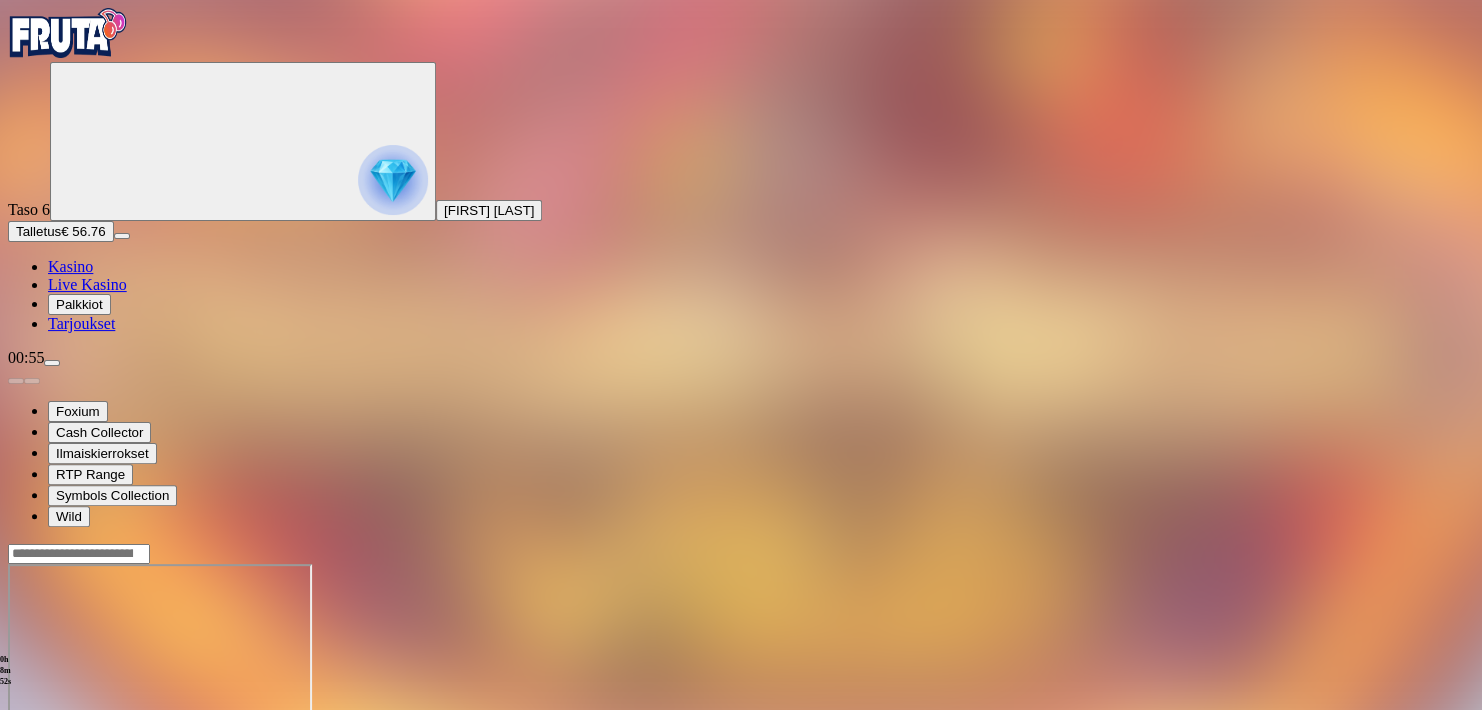 click on "0h 8m 52s Talletus Kokonaissaldo € 56.76 Kotiutus € 56.76 Bonukset € 0.00 Talletus Aulaan" at bounding box center [741, 739] 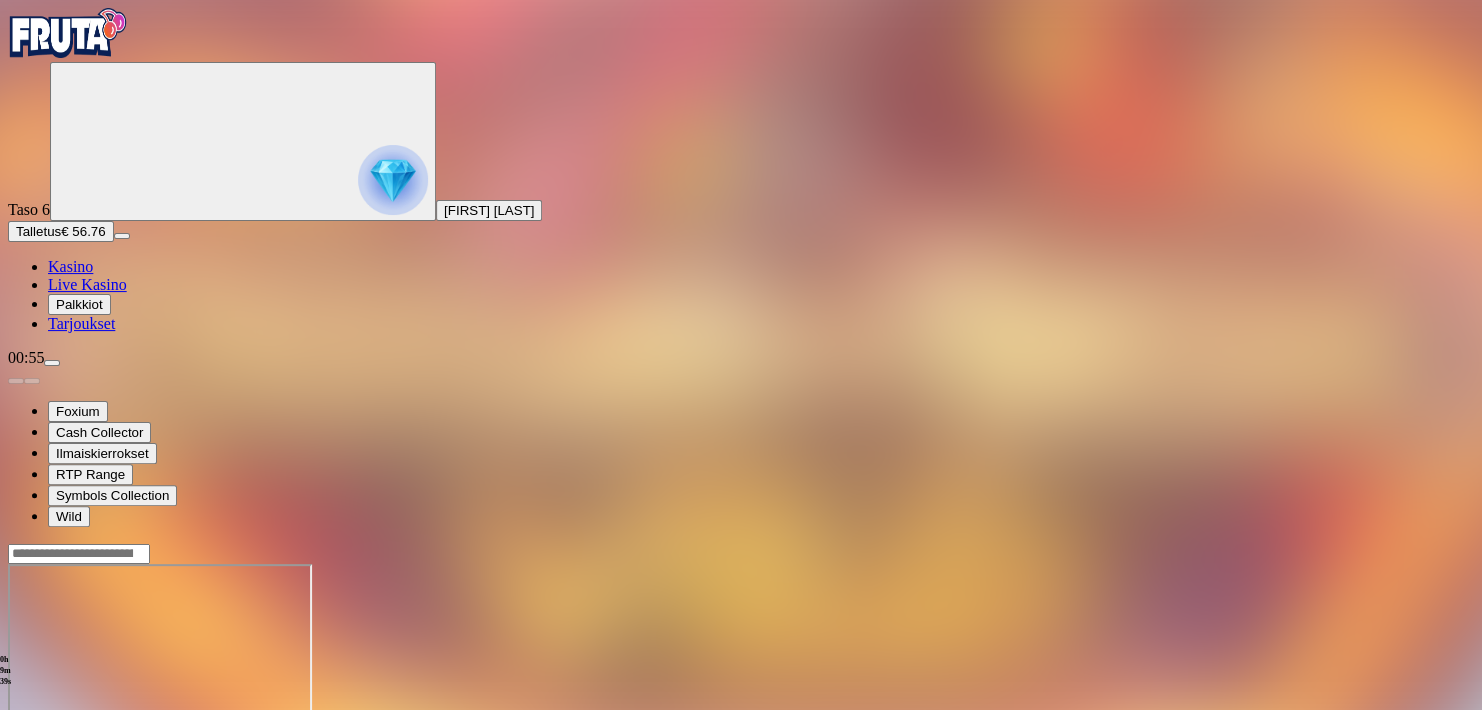 click at bounding box center (741, 641) 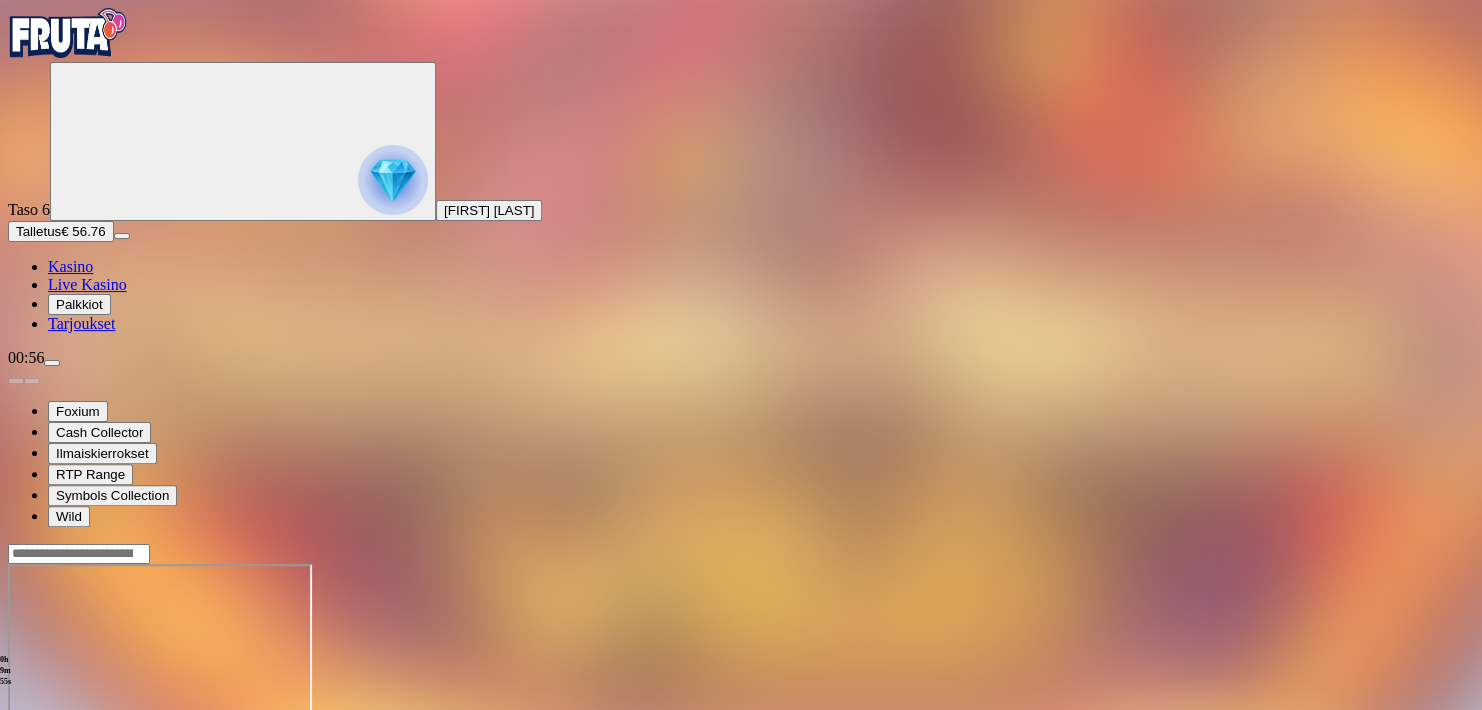 click at bounding box center (16, 736) 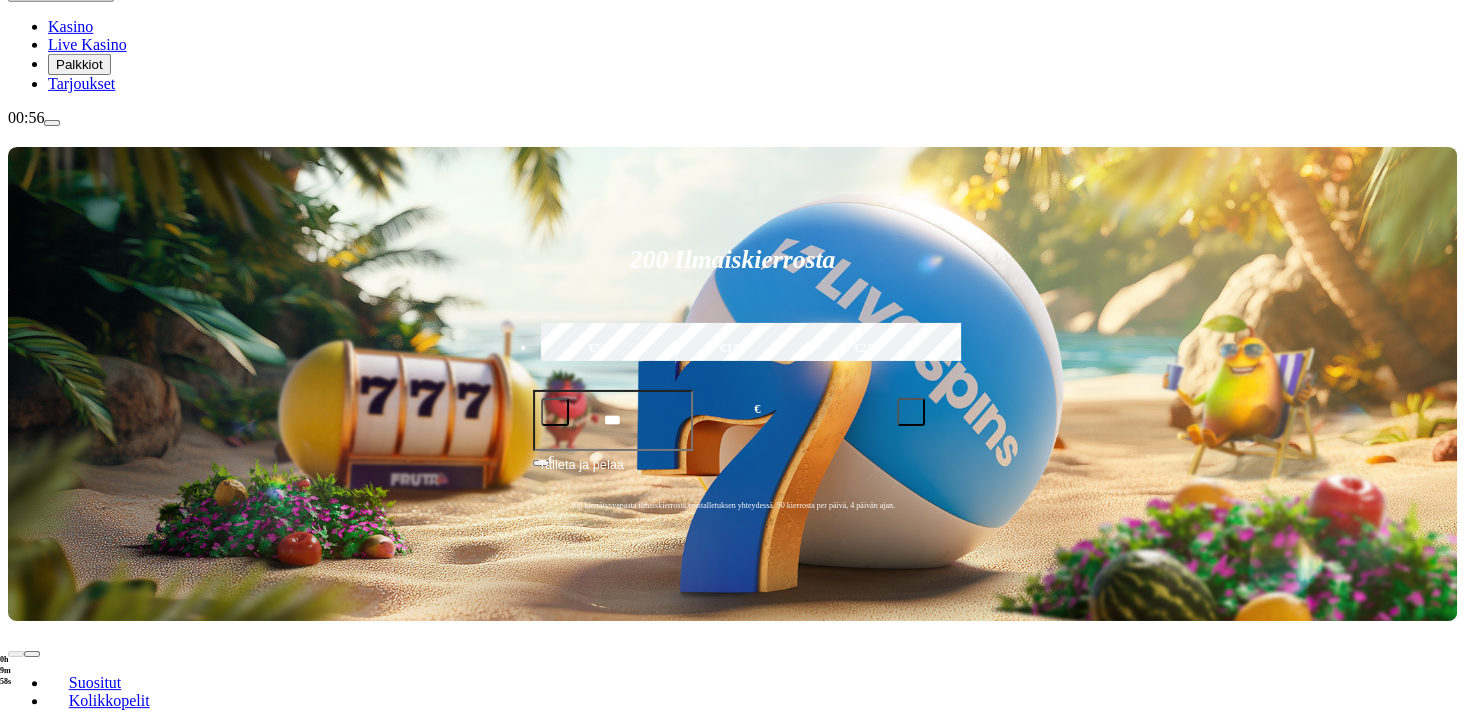 scroll, scrollTop: 264, scrollLeft: 0, axis: vertical 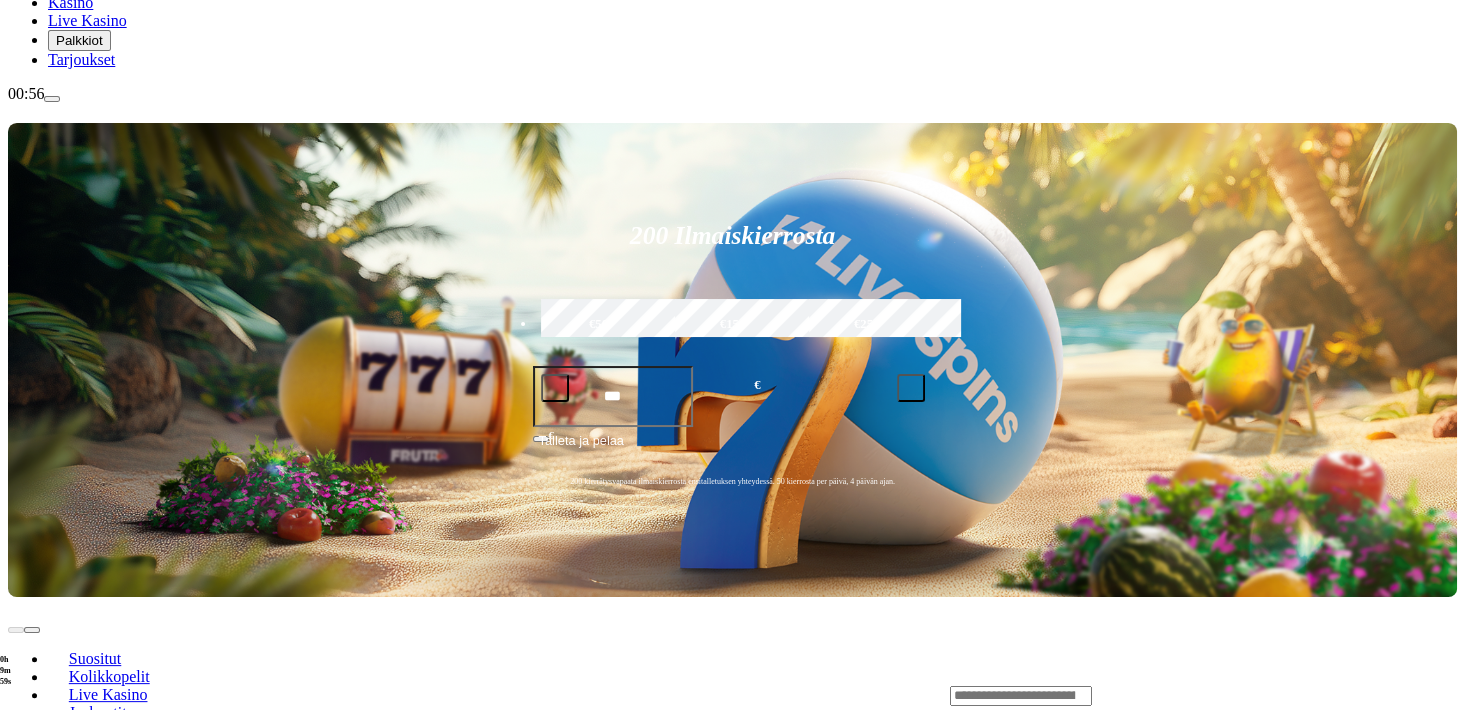 click on "Pelaa nyt" at bounding box center (77, 1009) 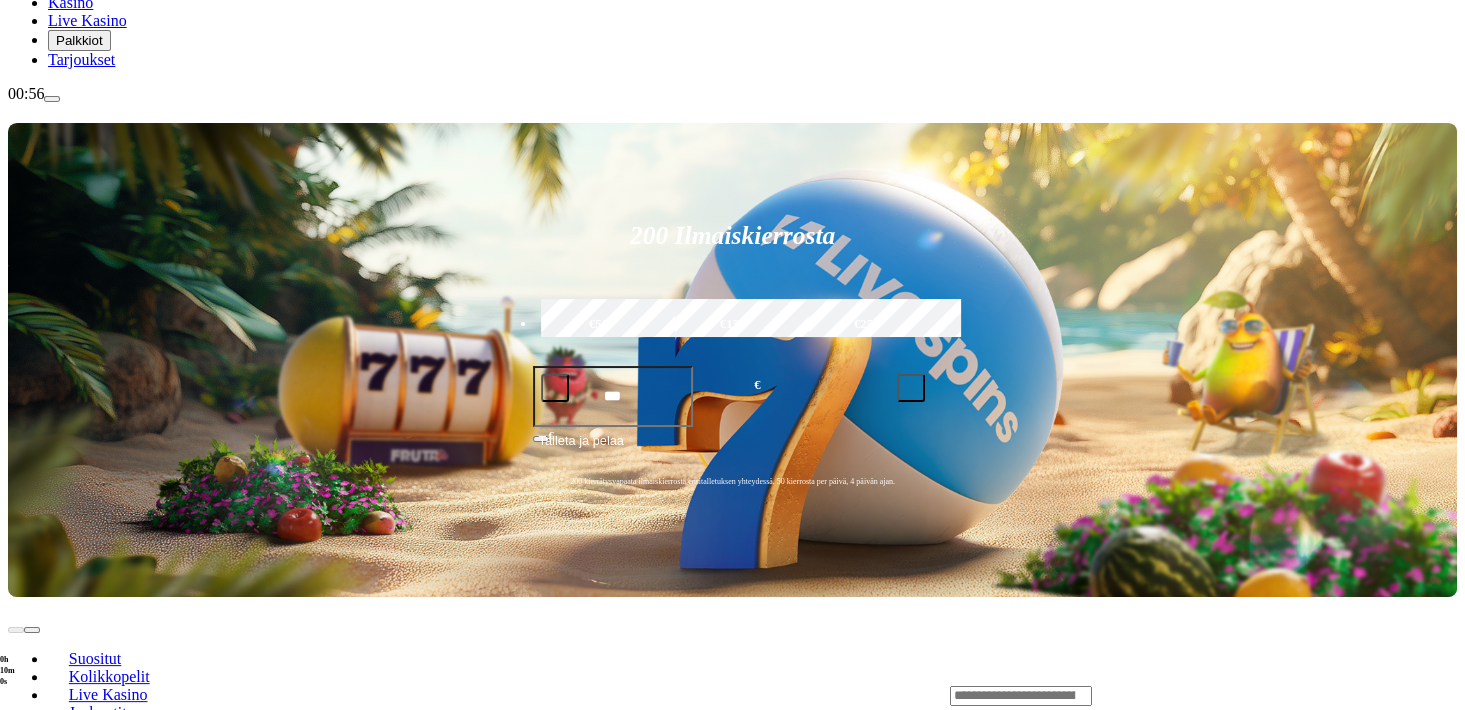 scroll, scrollTop: 0, scrollLeft: 0, axis: both 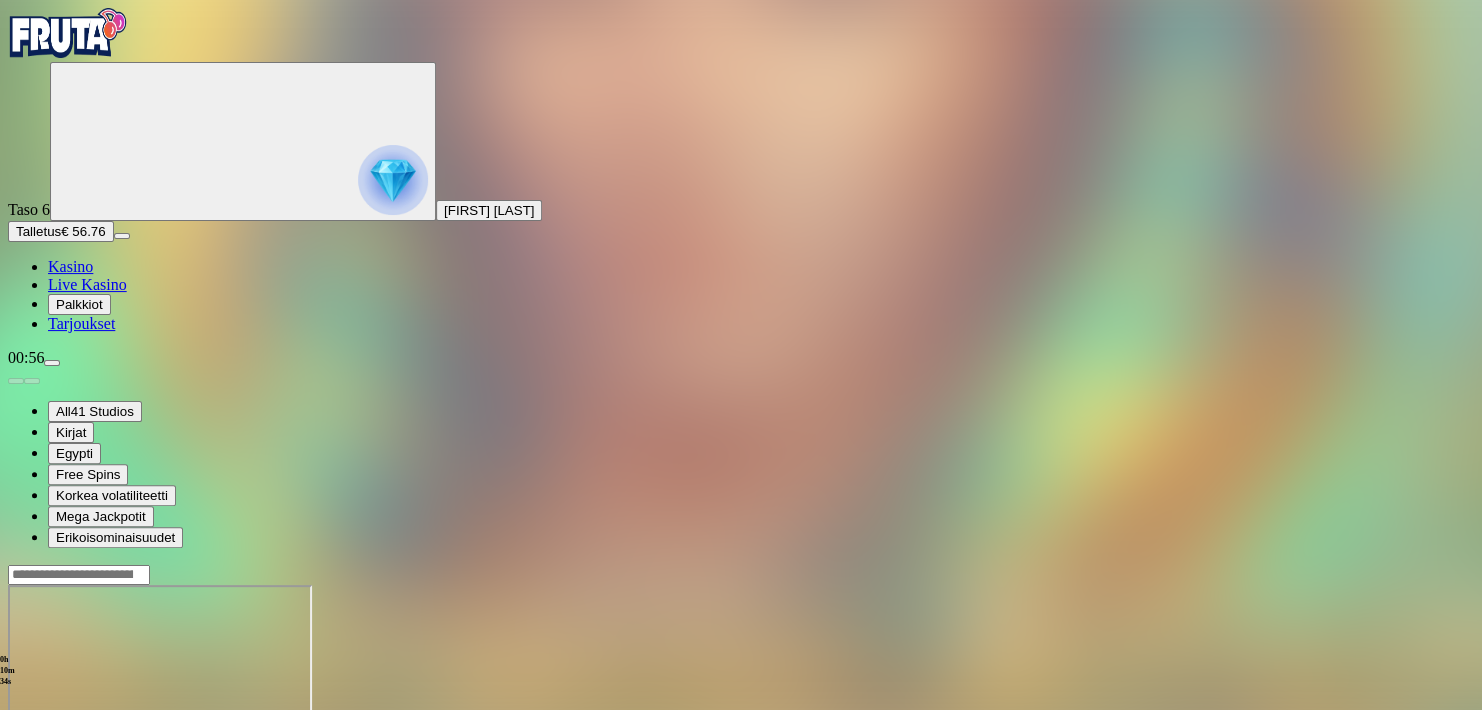 click at bounding box center [16, 757] 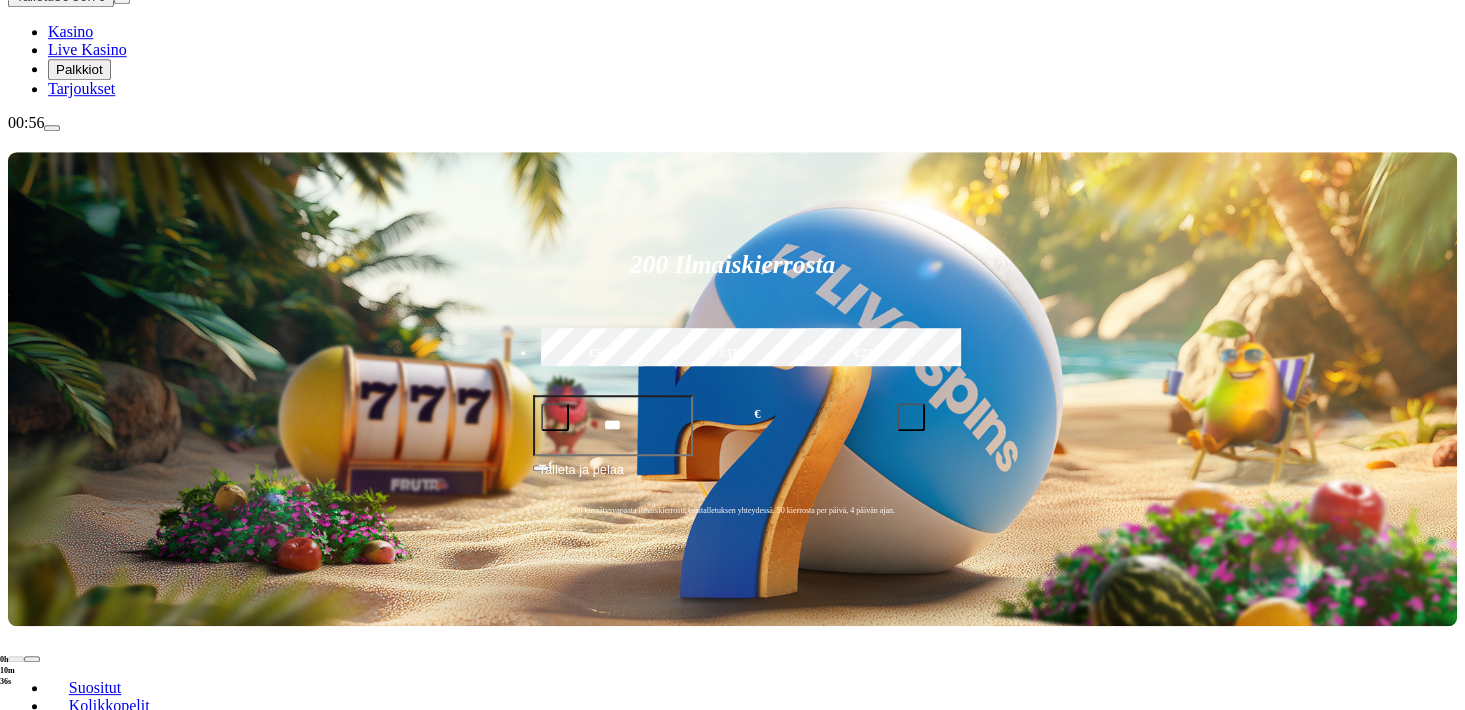 scroll, scrollTop: 264, scrollLeft: 0, axis: vertical 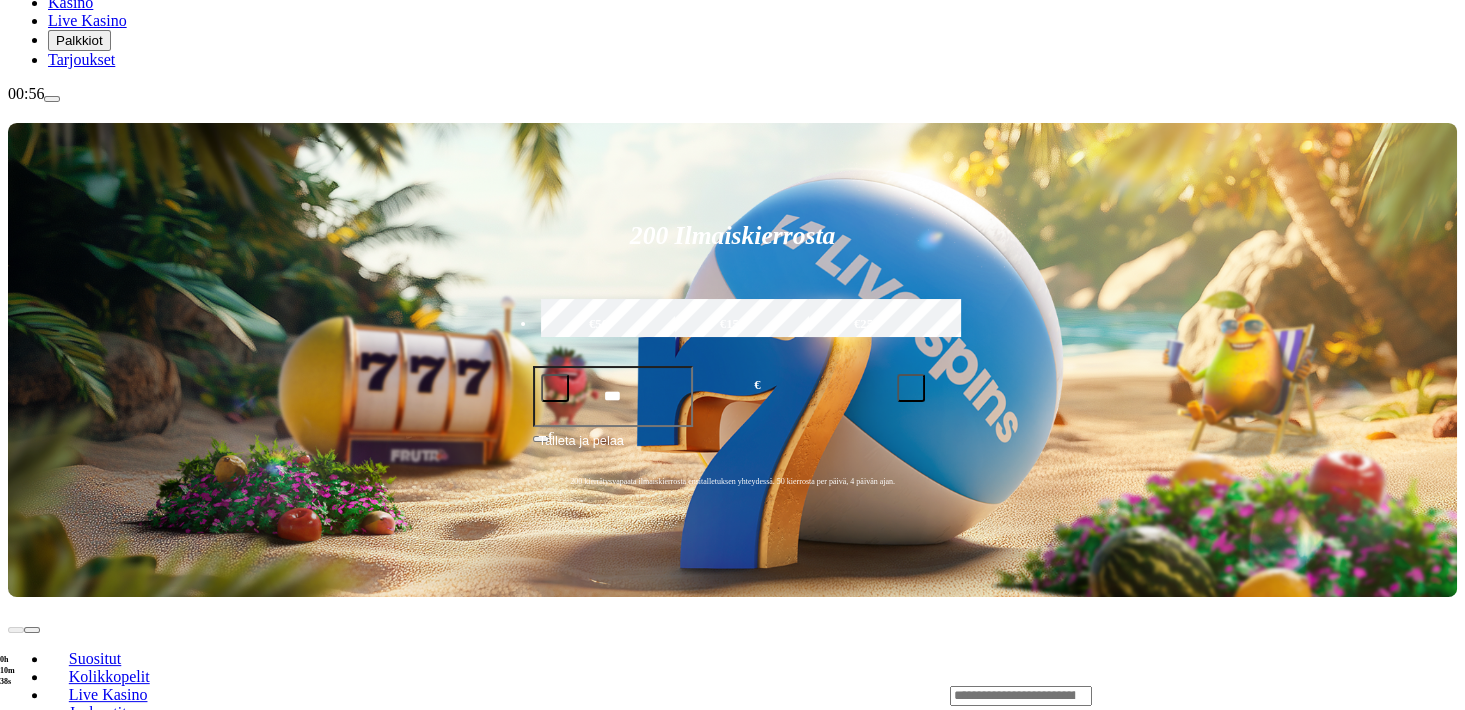 click at bounding box center (32, 868) 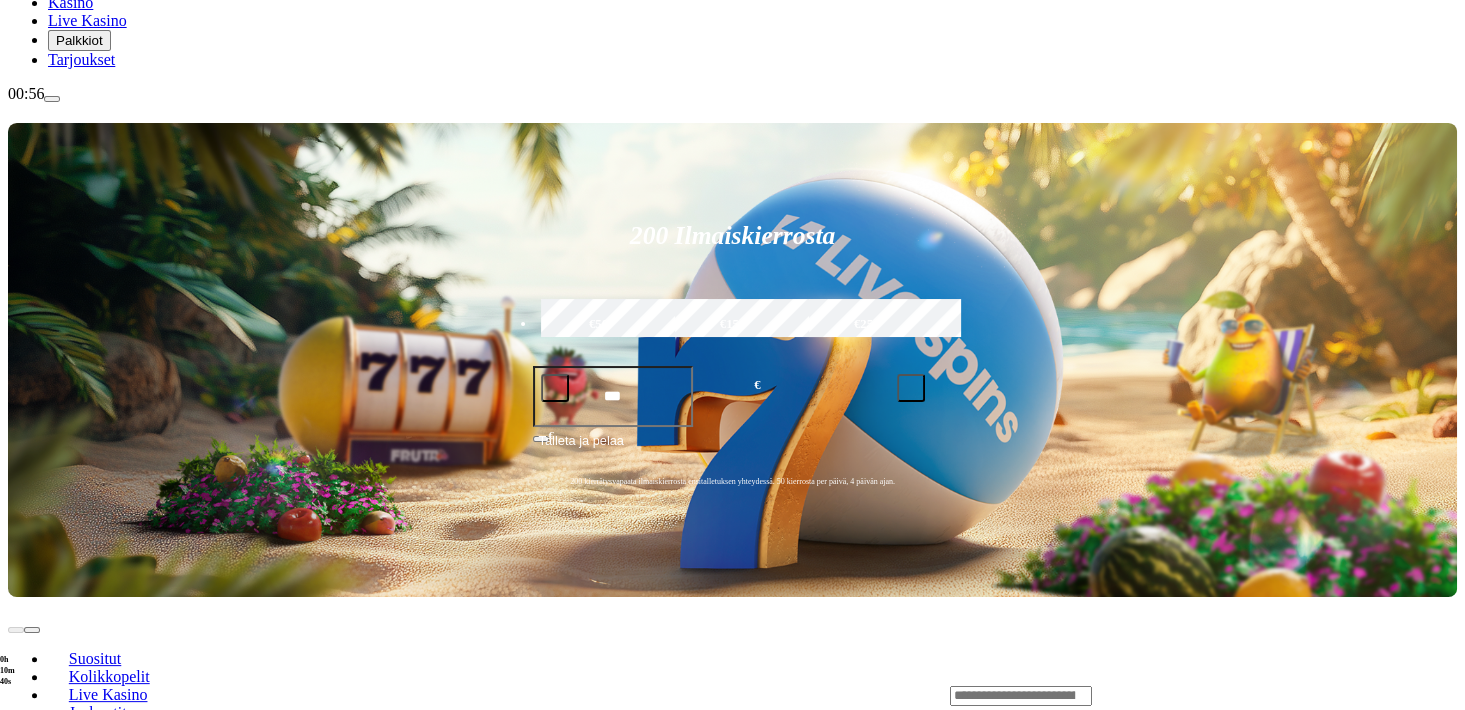 click on "Pelaa nyt" at bounding box center [-854, 1868] 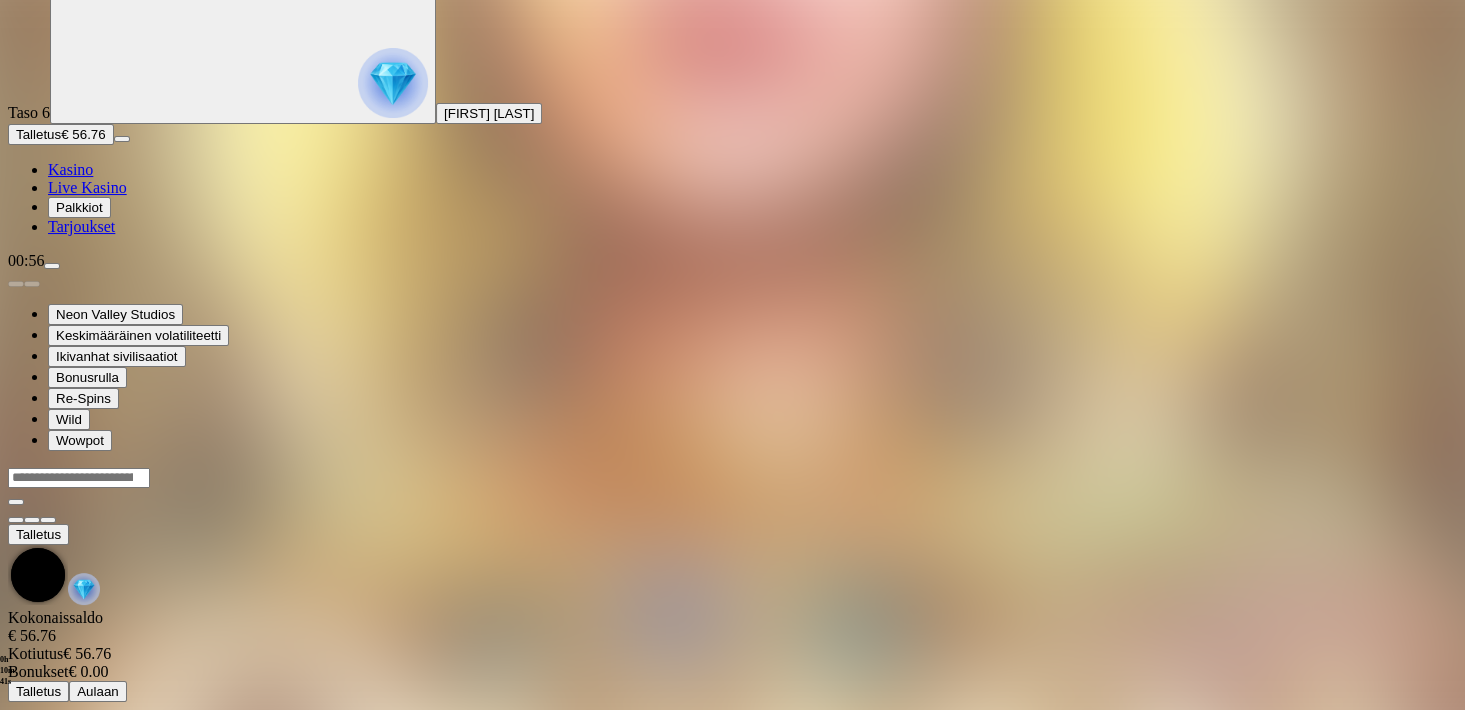 scroll, scrollTop: 0, scrollLeft: 0, axis: both 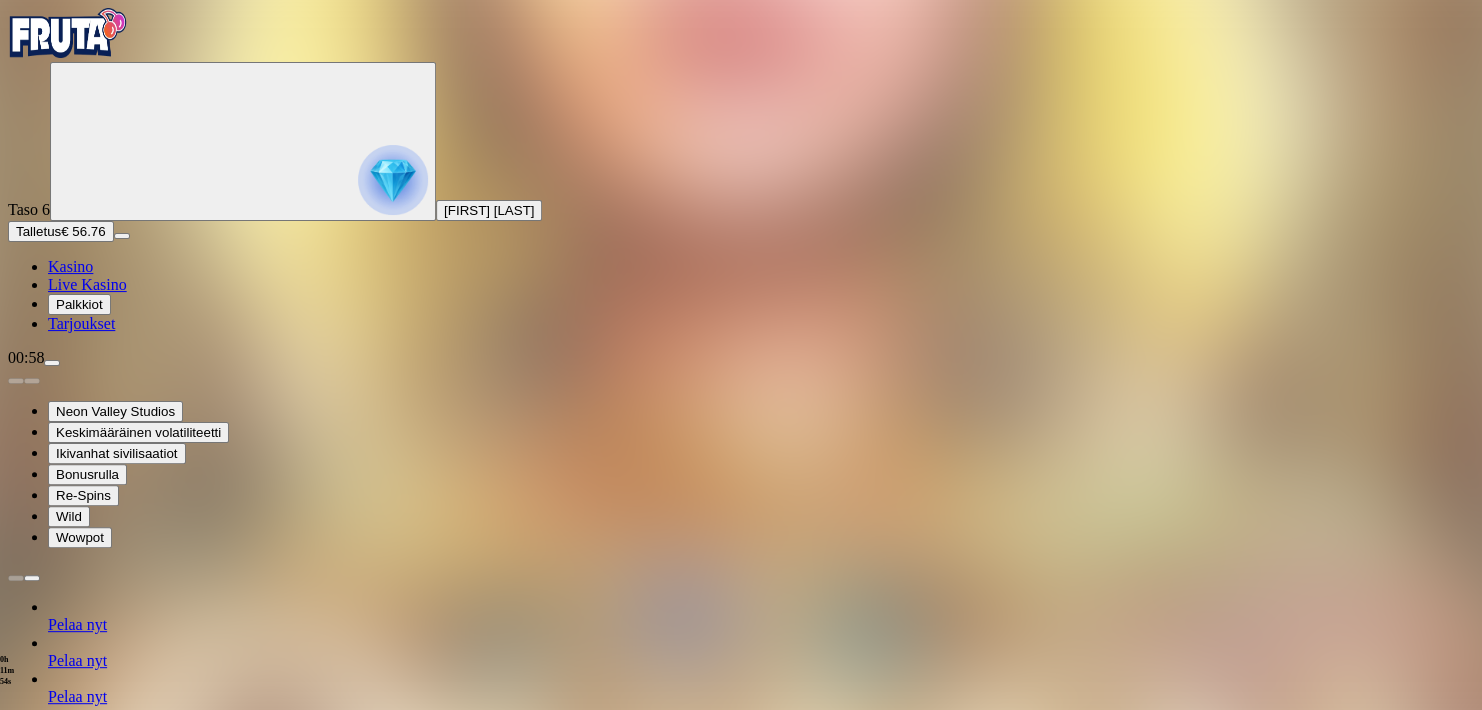 click at bounding box center [16, 1347] 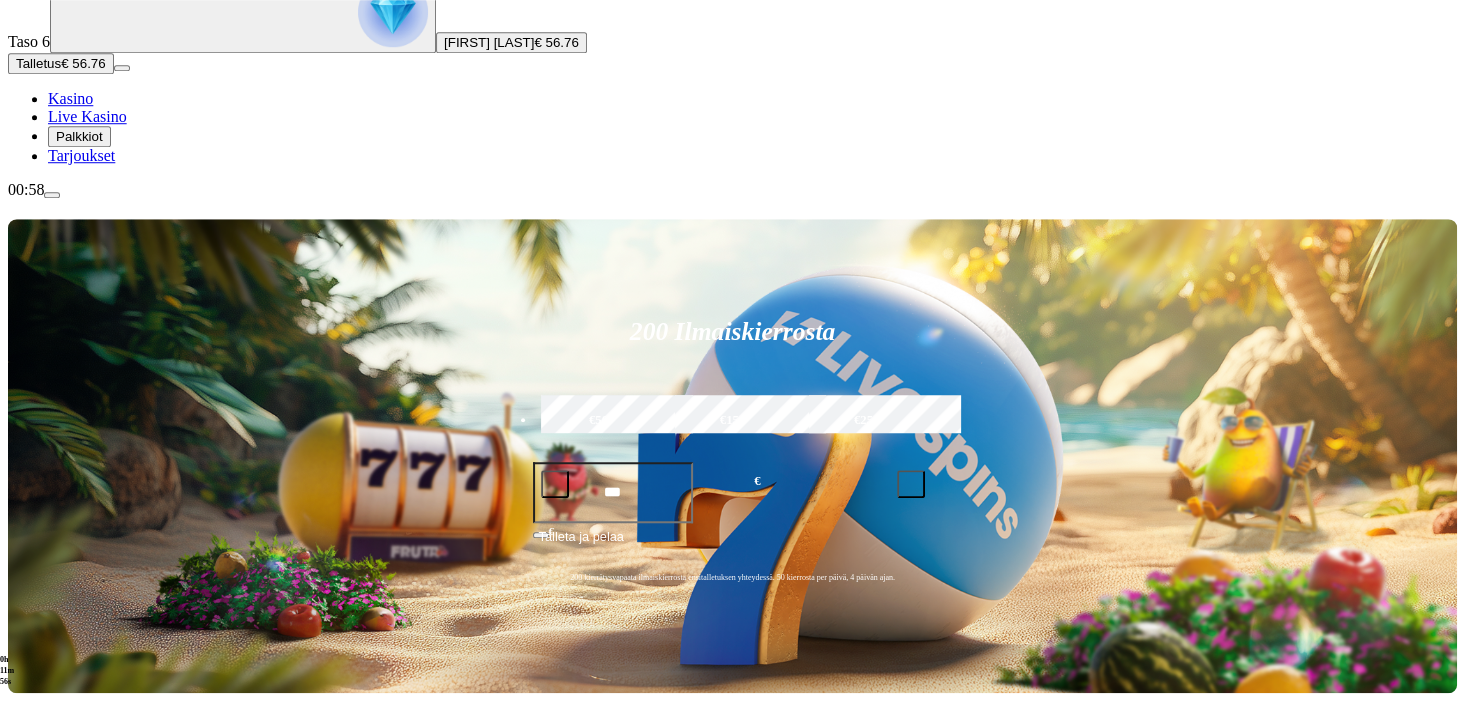 scroll, scrollTop: 176, scrollLeft: 0, axis: vertical 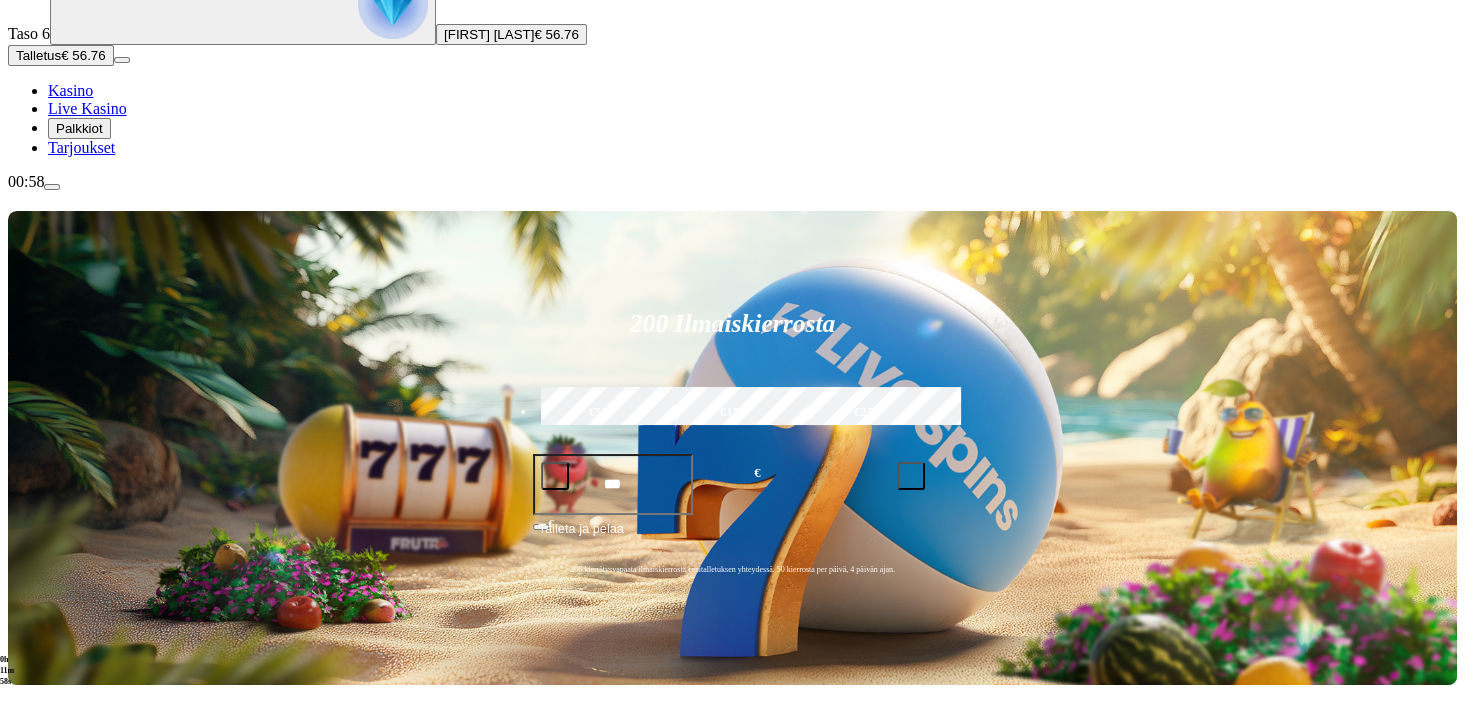 click at bounding box center [32, 956] 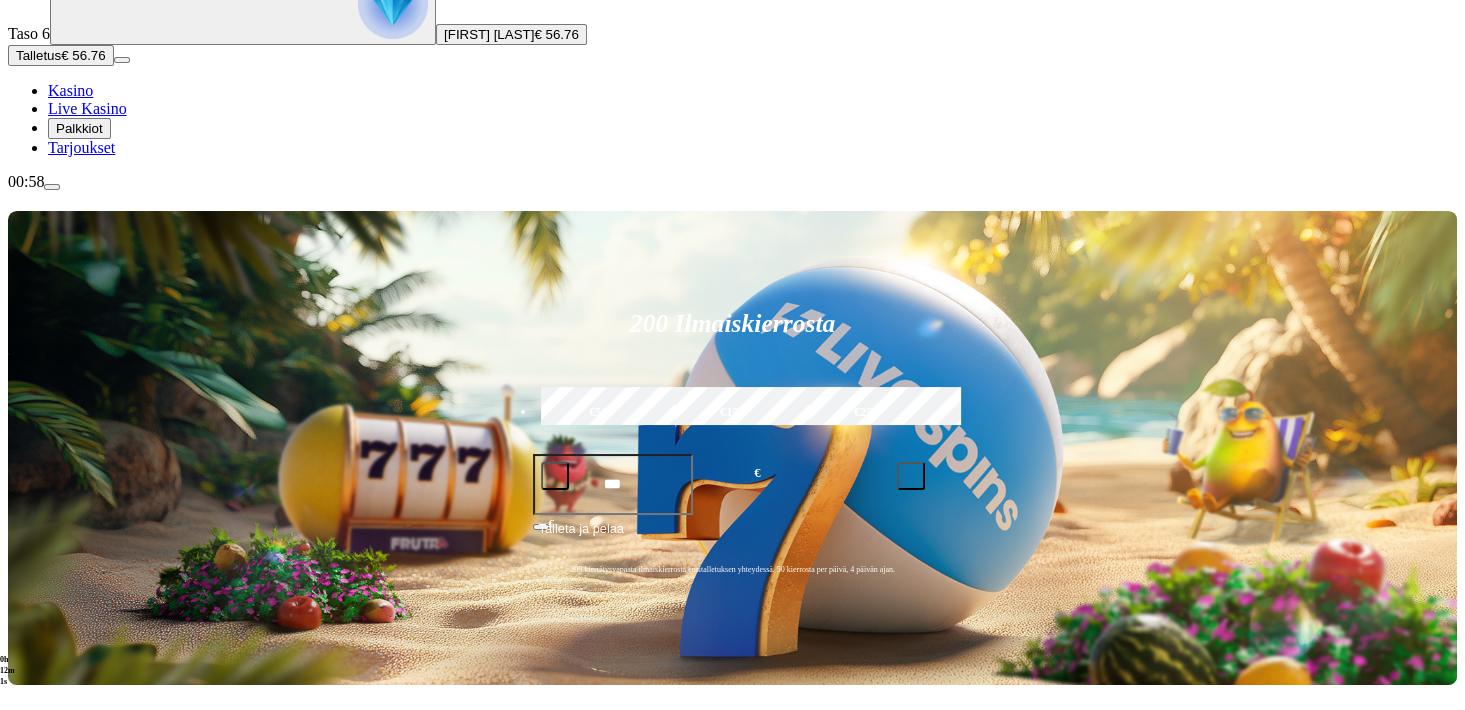 click on "Pelaa nyt" at bounding box center (-854, 1765) 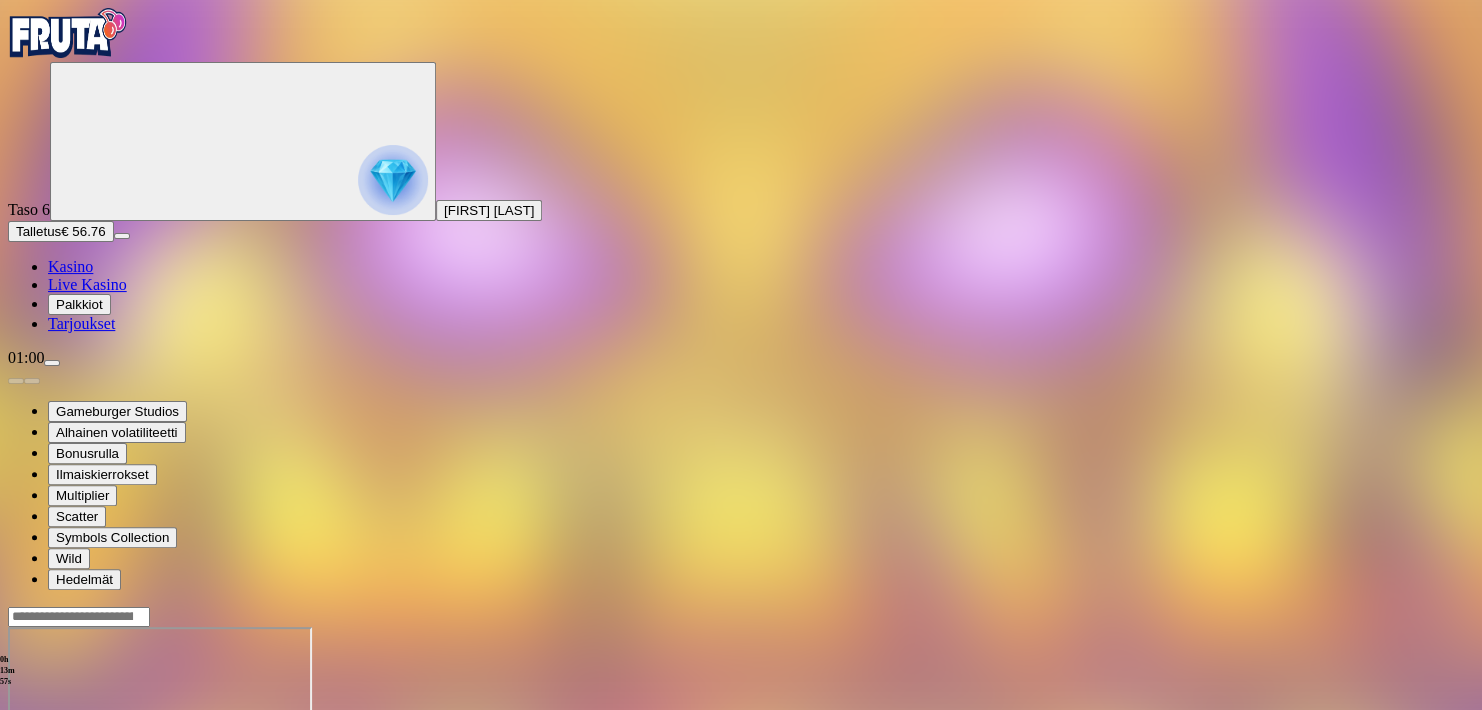 click at bounding box center (16, 799) 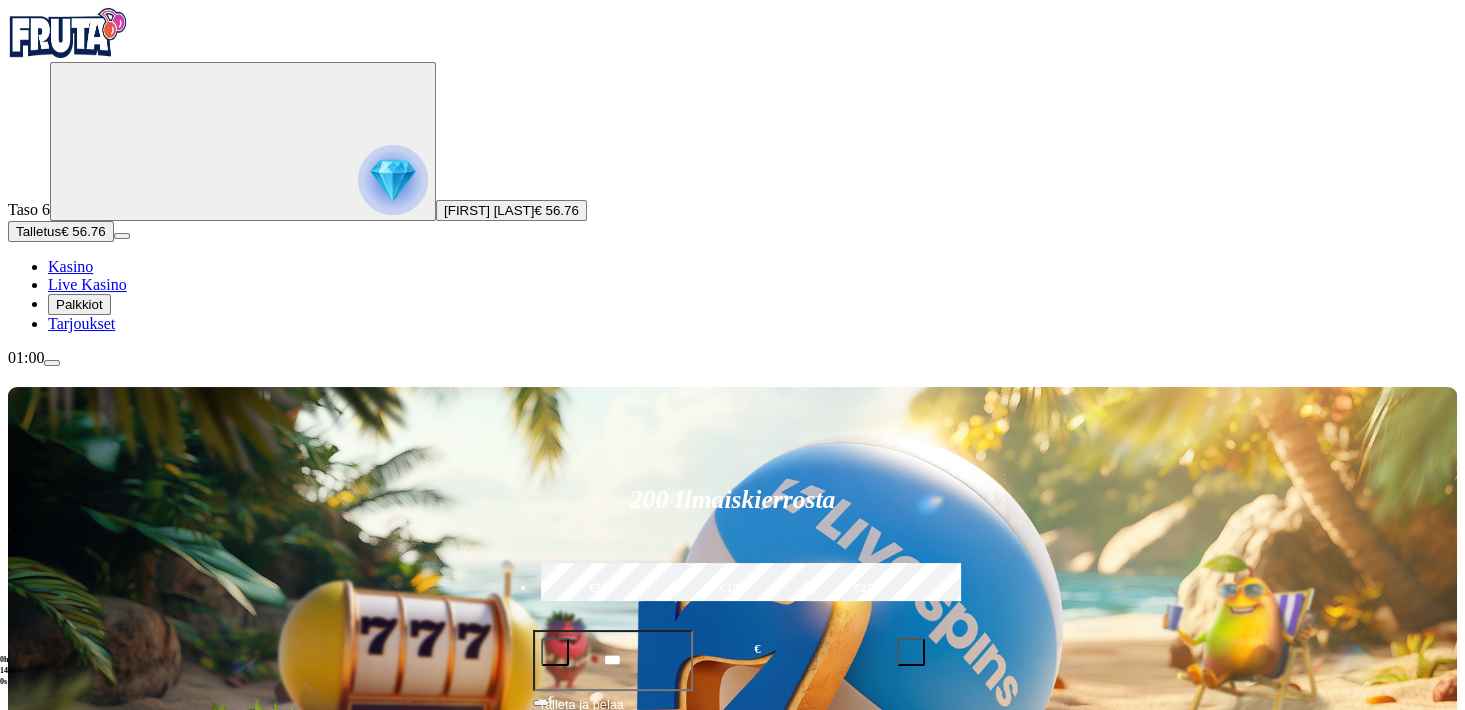 click at bounding box center (32, 1132) 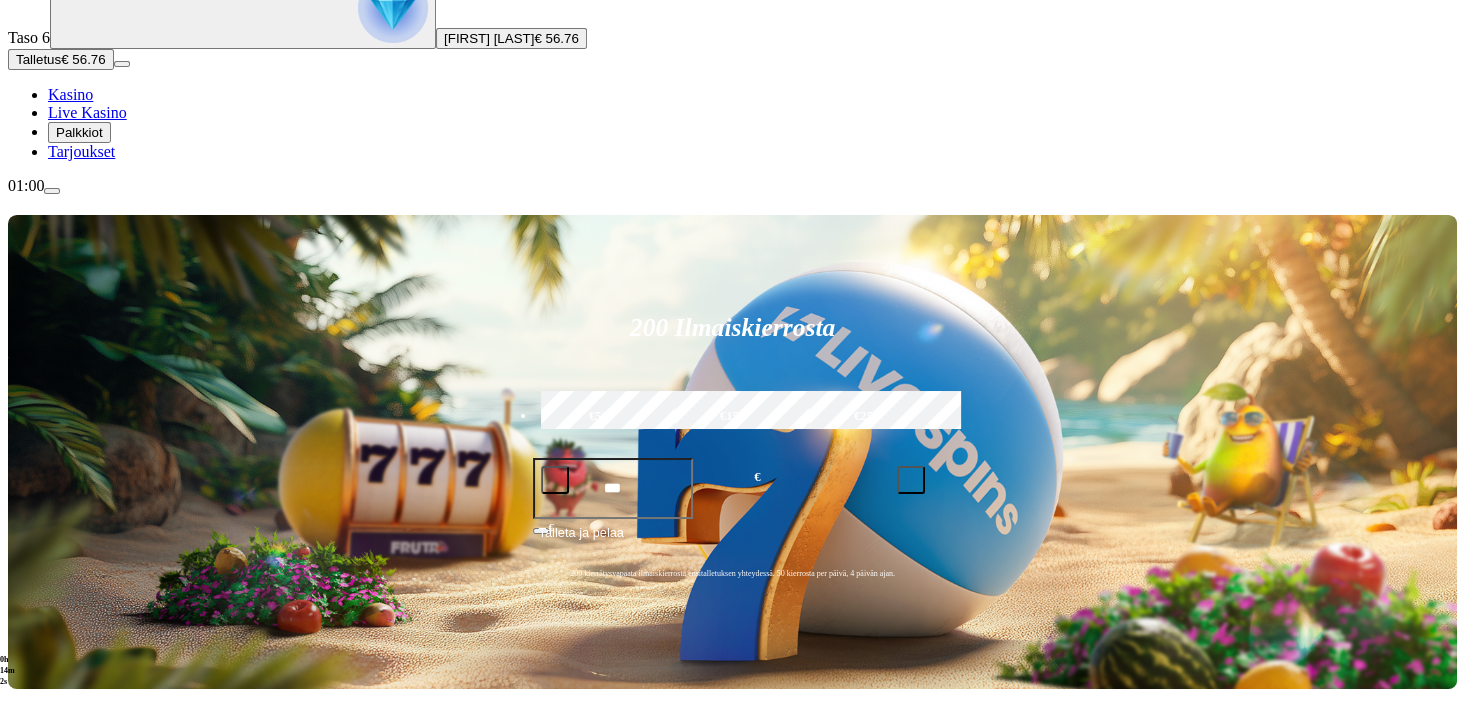 scroll, scrollTop: 264, scrollLeft: 0, axis: vertical 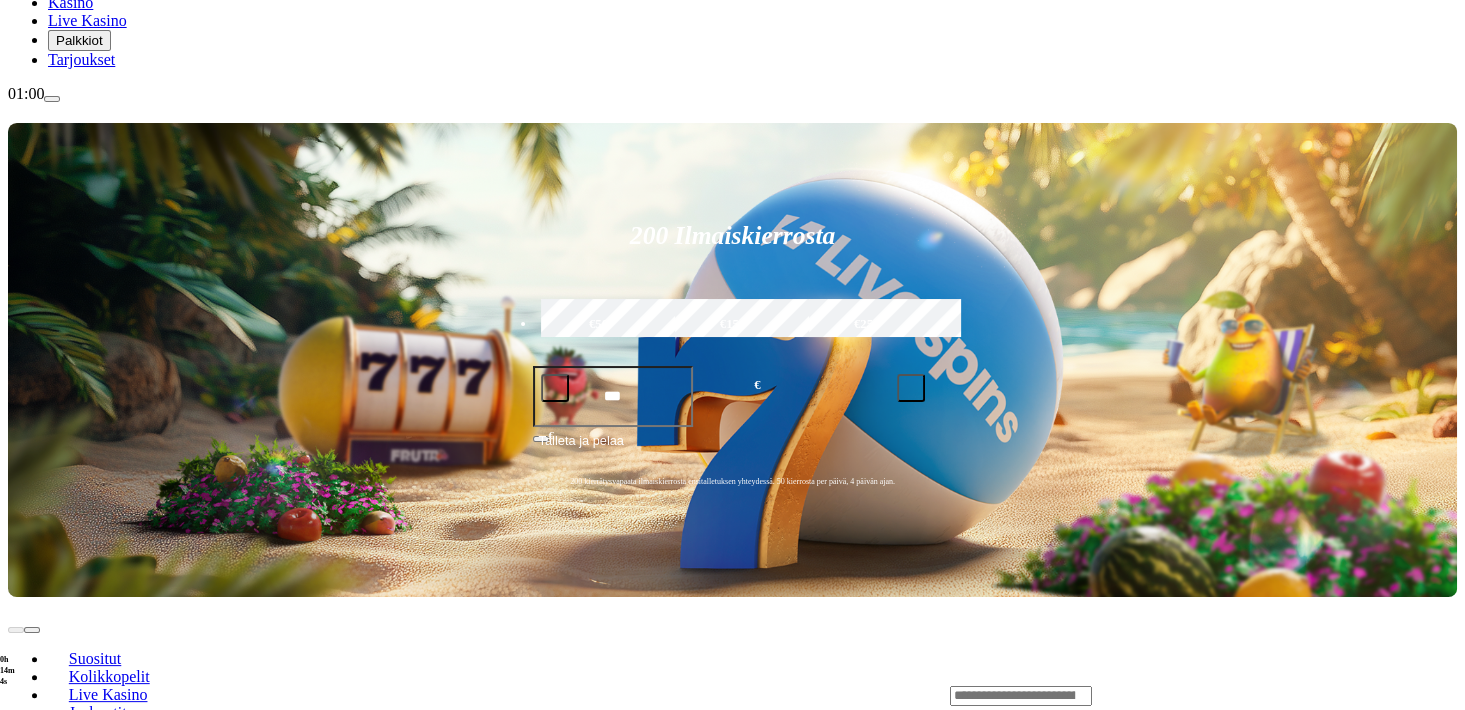 click on "Pelaa nyt" at bounding box center (-854, 1582) 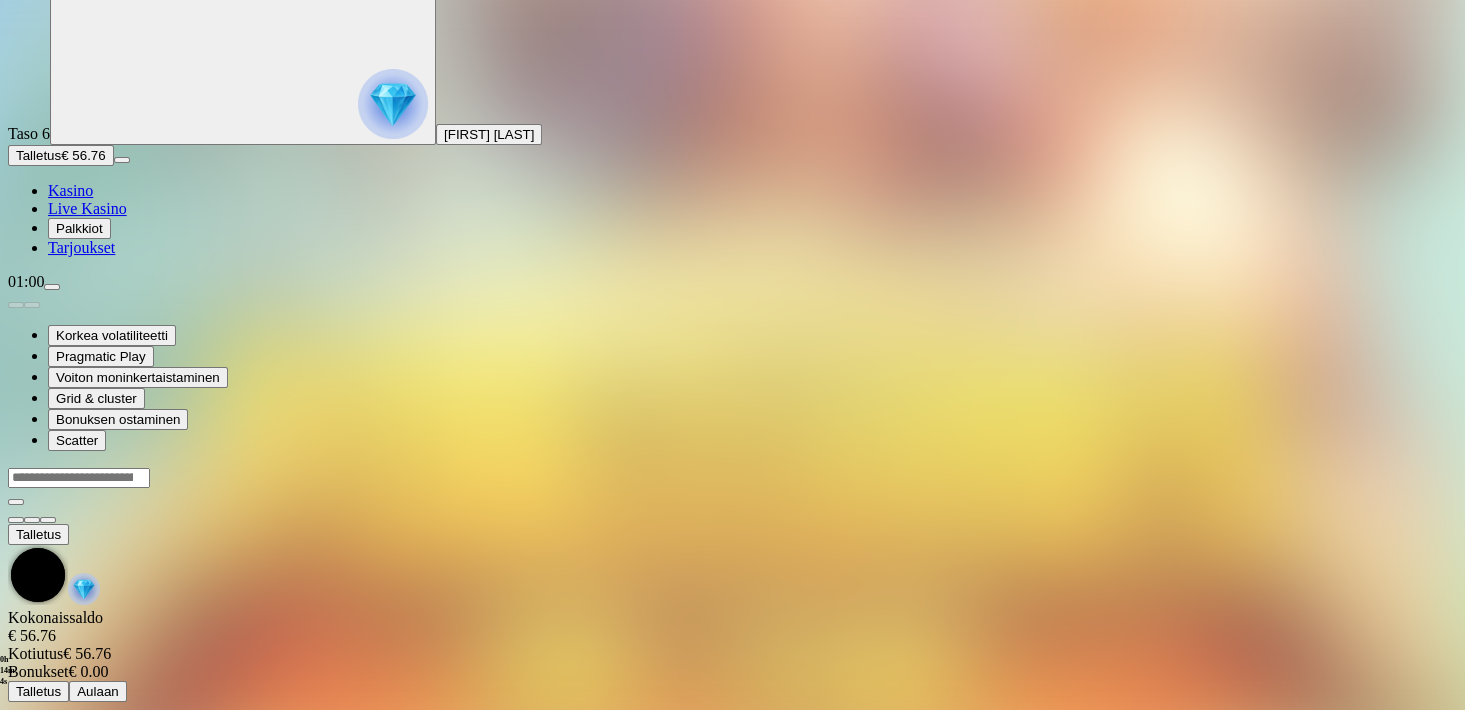 scroll, scrollTop: 0, scrollLeft: 0, axis: both 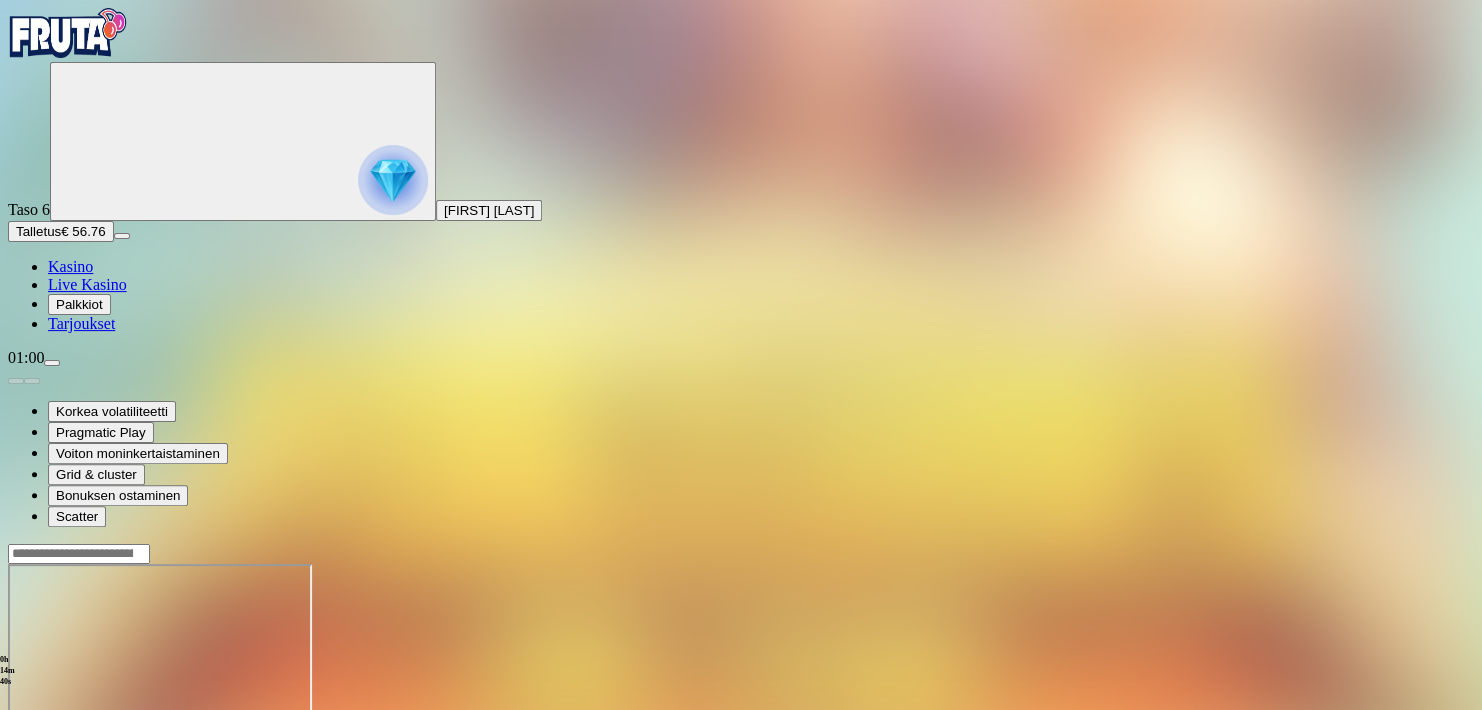 click at bounding box center [16, 736] 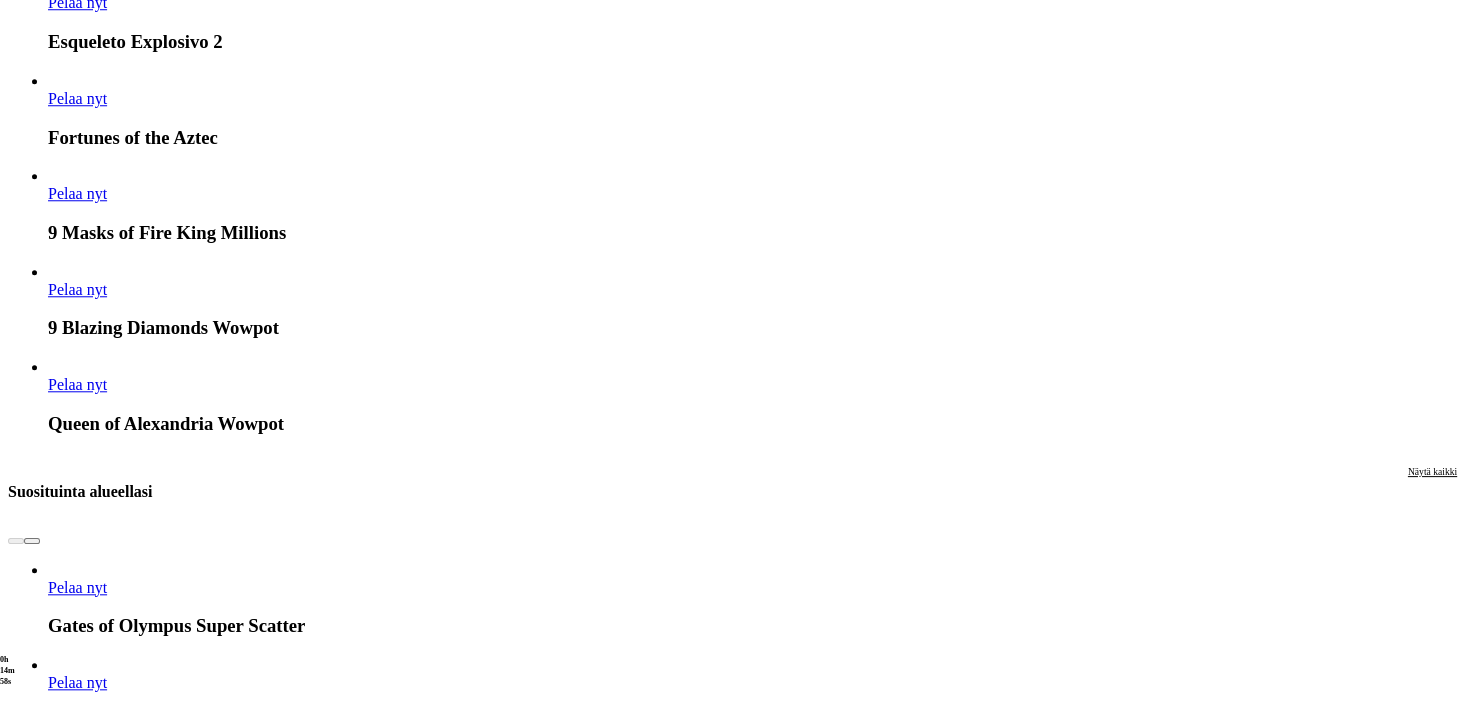 scroll, scrollTop: 1672, scrollLeft: 0, axis: vertical 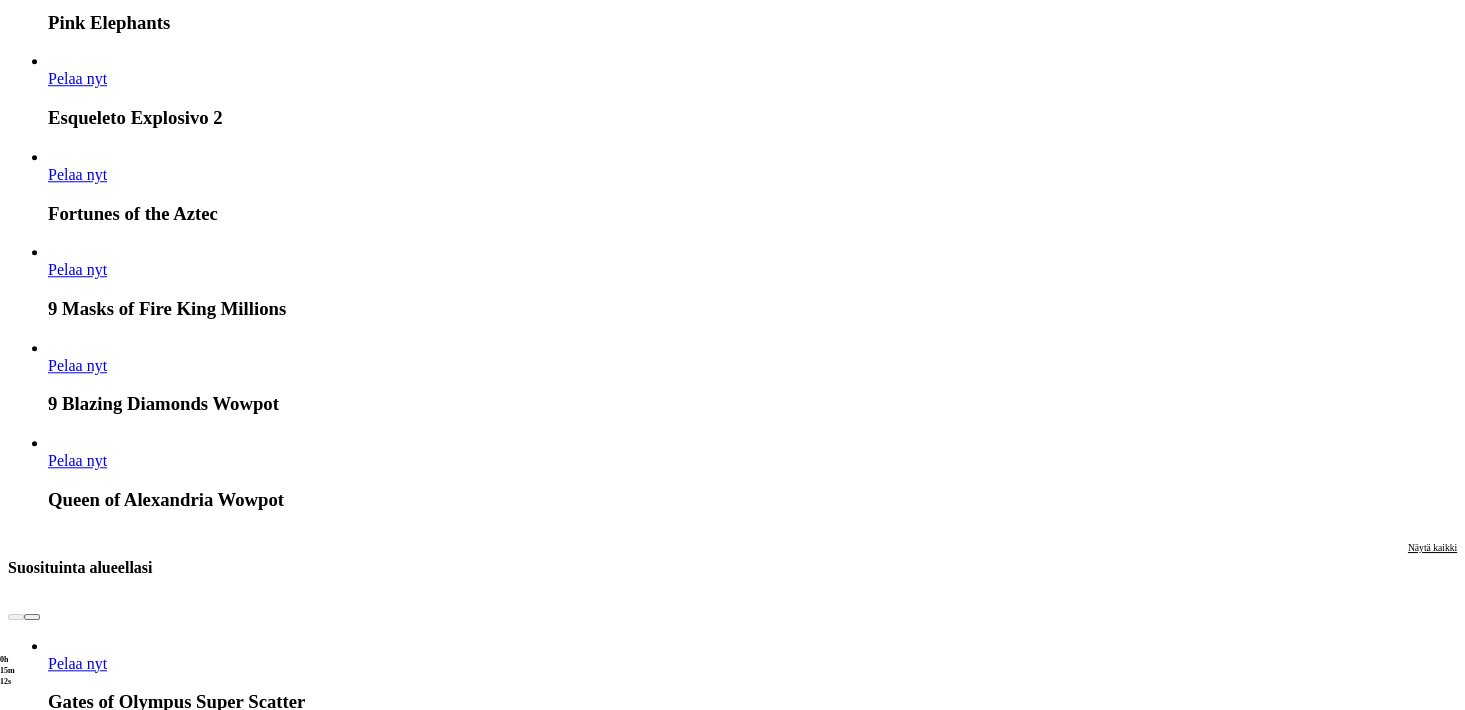 click on "Pelaa oikealla rahalla" at bounding box center (595, 17014) 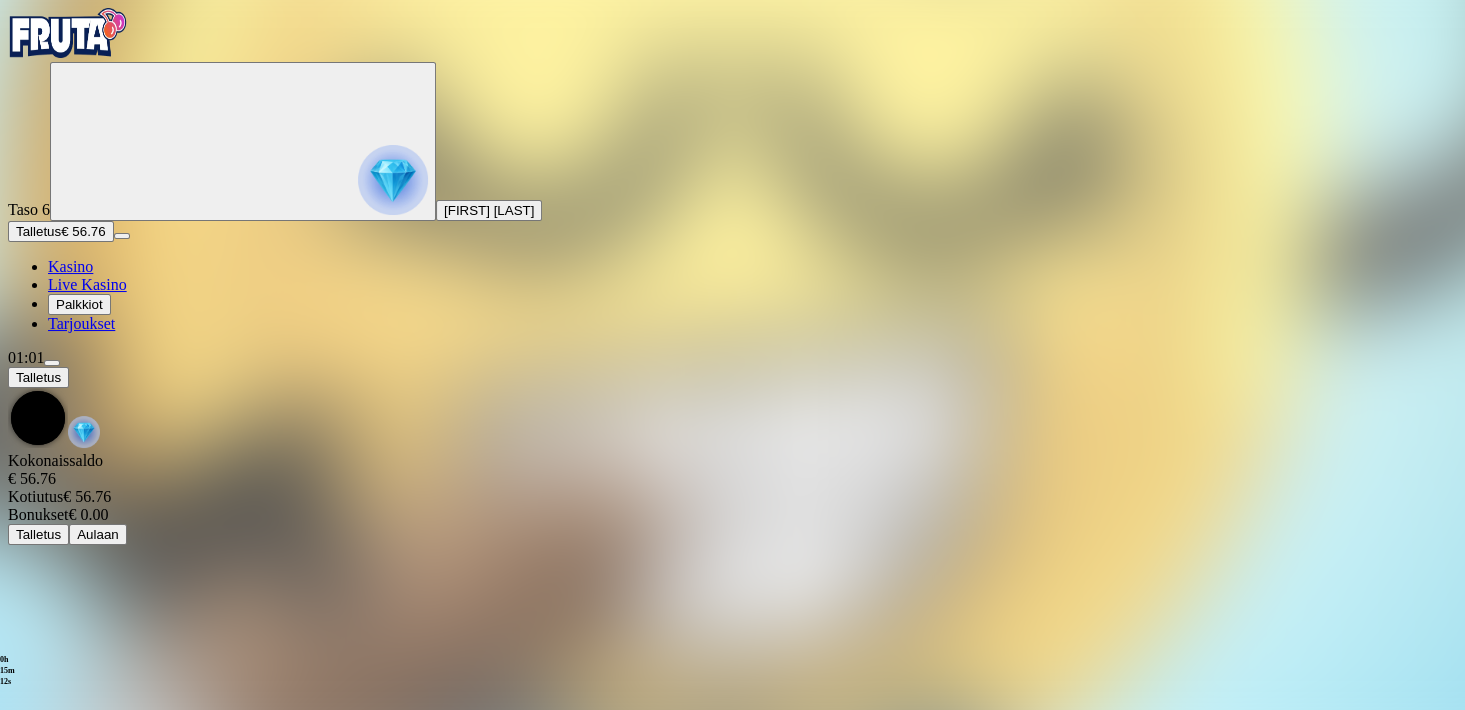 scroll, scrollTop: 0, scrollLeft: 0, axis: both 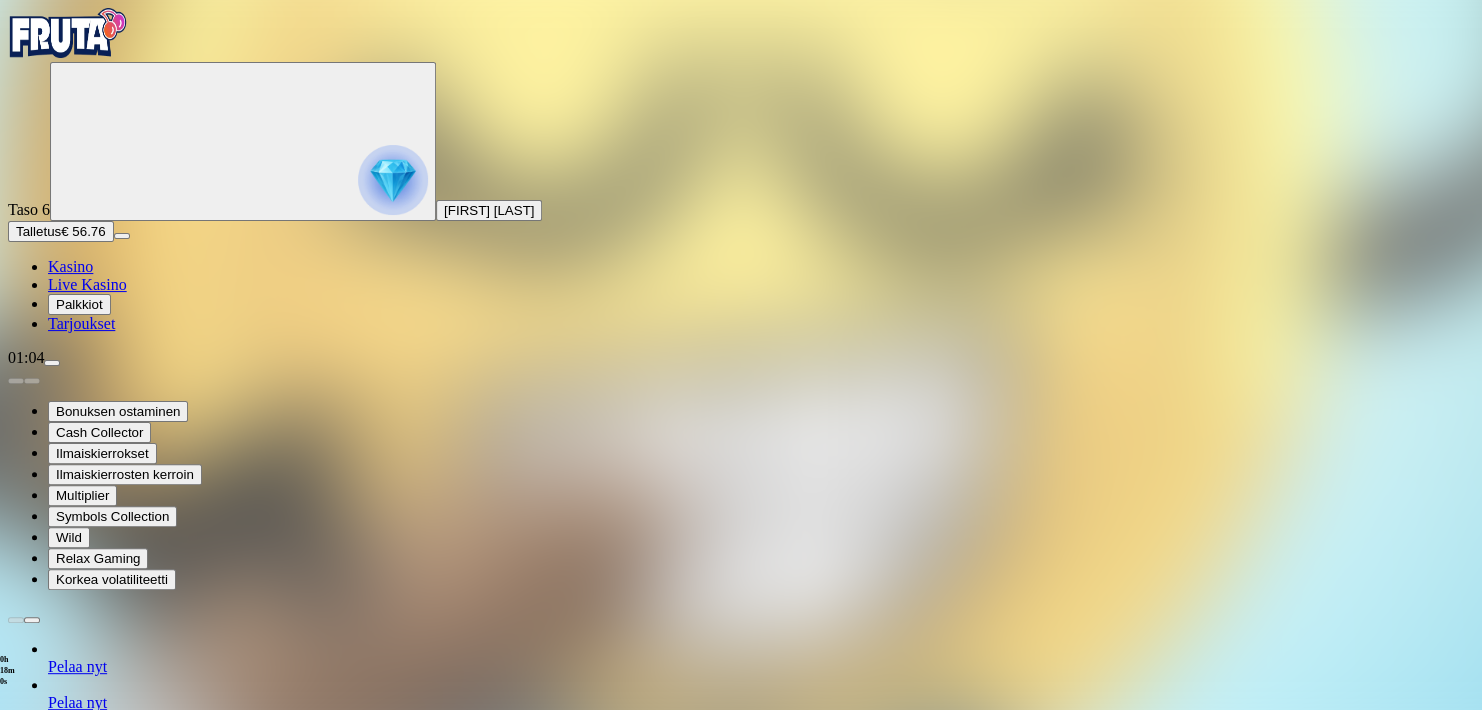 click on "0h 18m 0s Talletus Kokonaissaldo € 56.76 Kotiutus € 56.76 Bonukset € 0.00 Talletus Aulaan" at bounding box center [741, 1392] 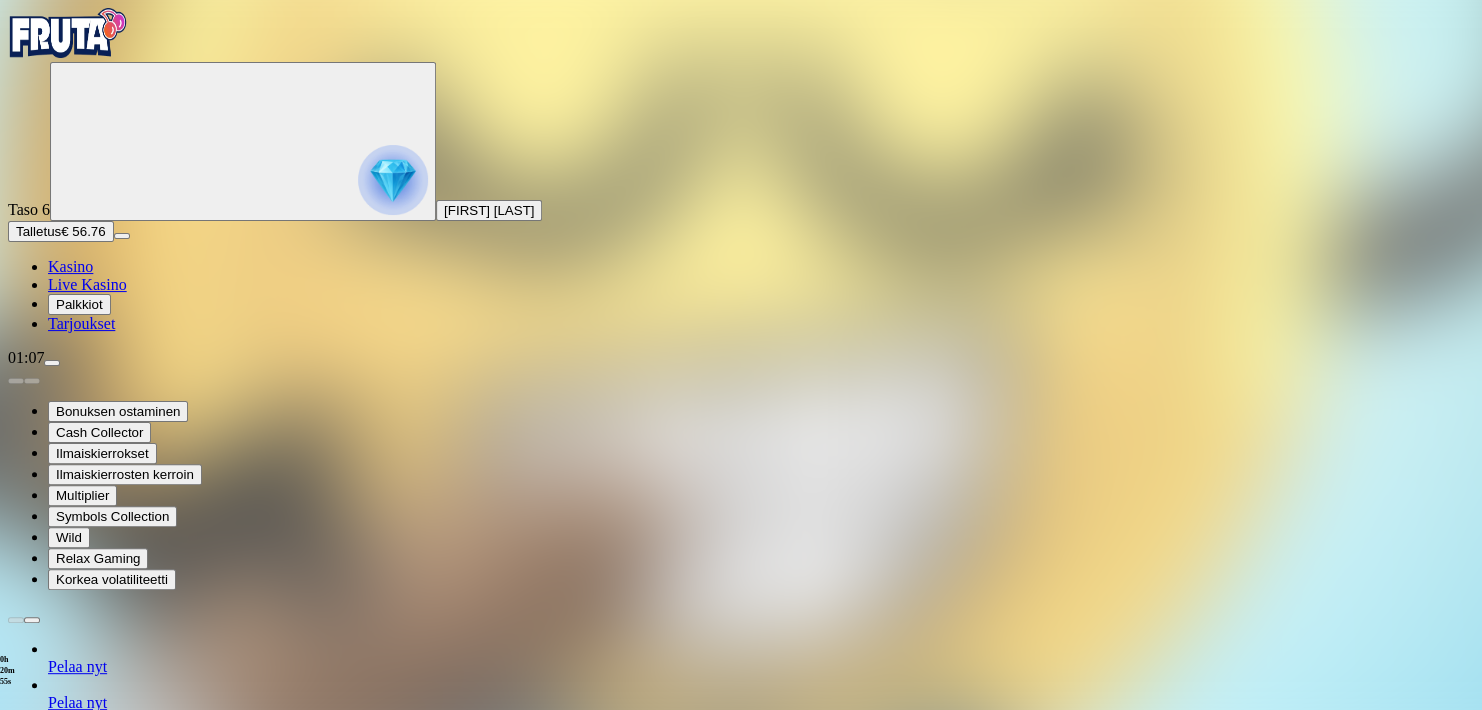 click on "Pelaa nyt" at bounding box center [77, 738] 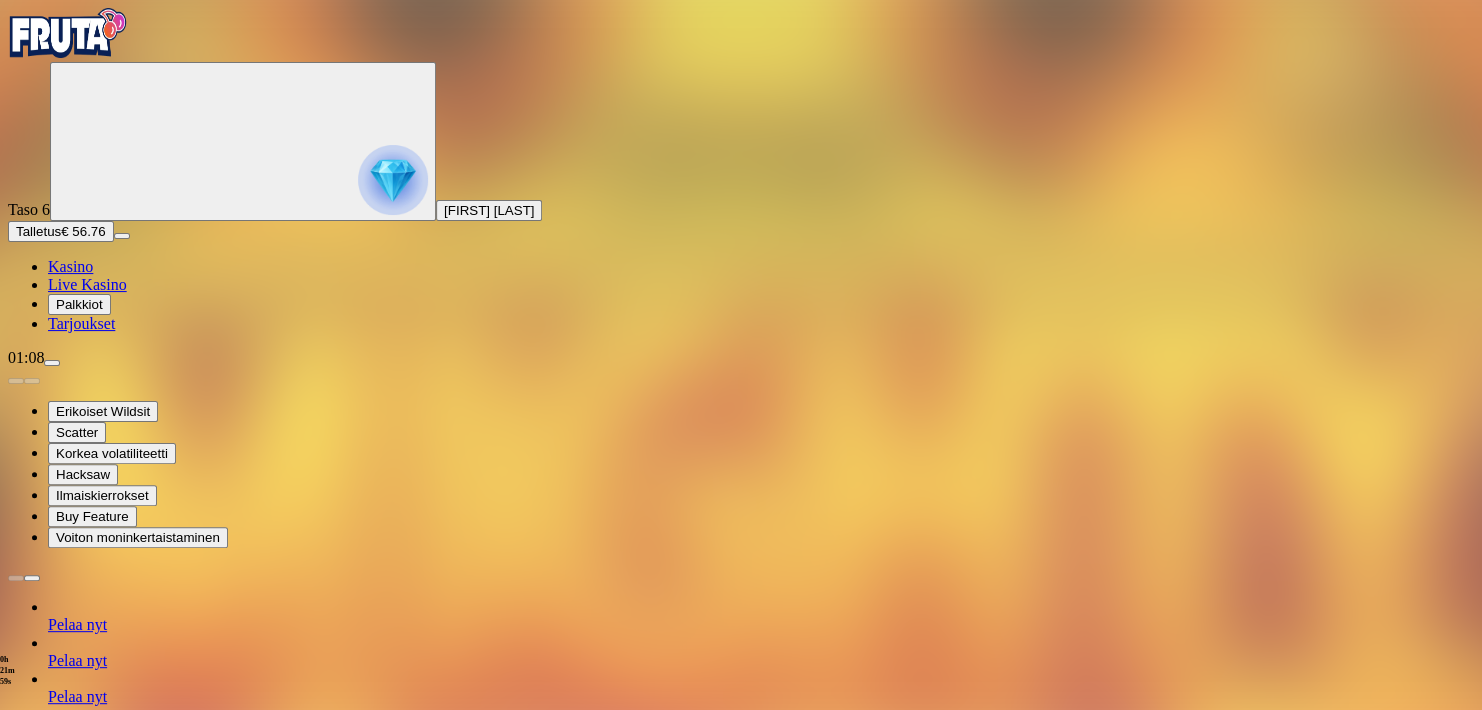 click at bounding box center (16, 1347) 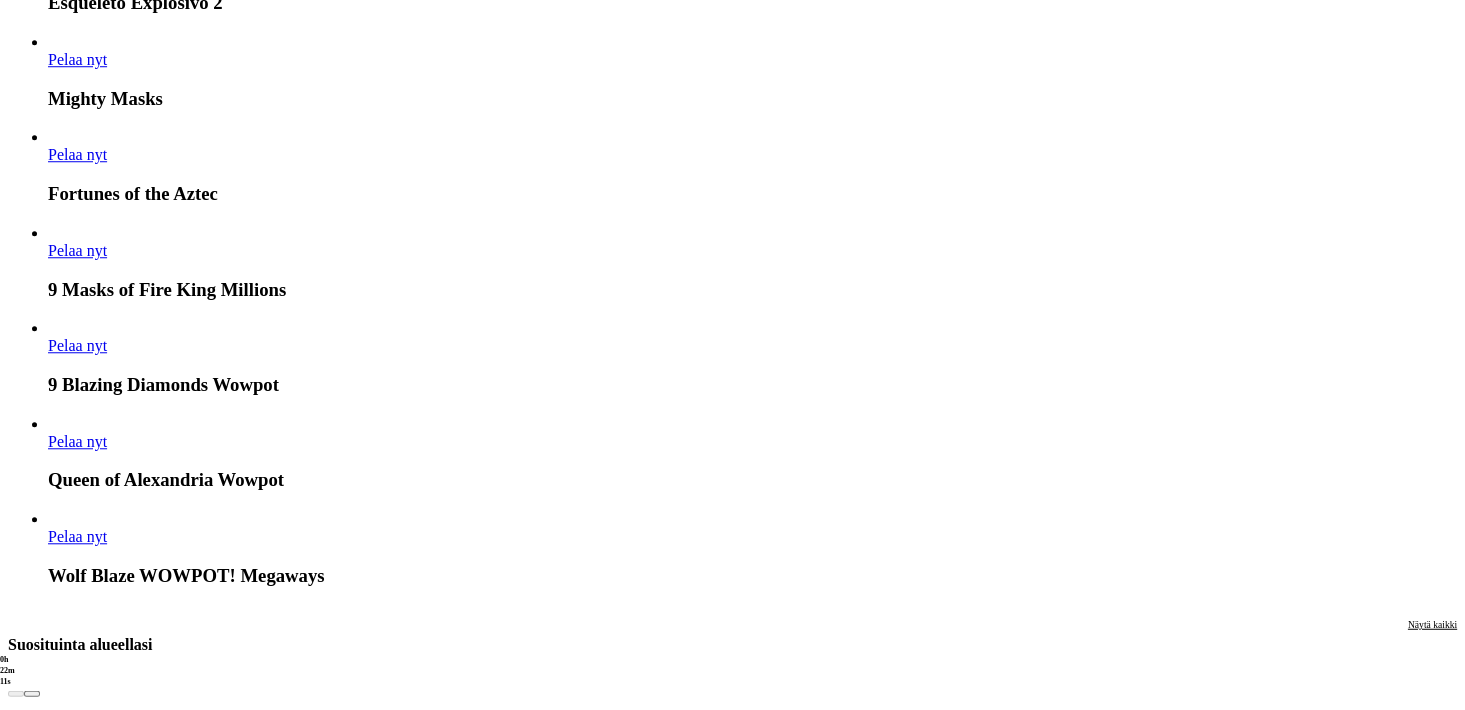 scroll, scrollTop: 1672, scrollLeft: 0, axis: vertical 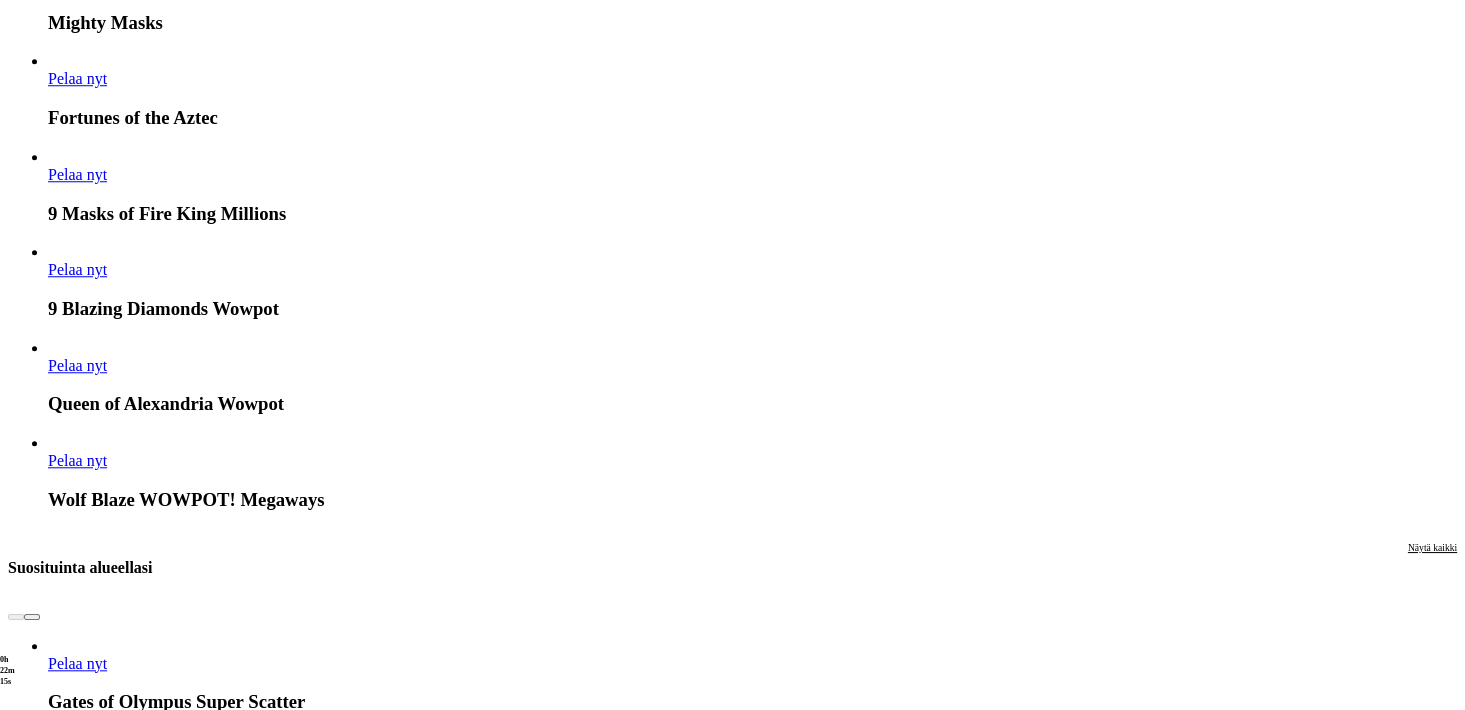 click on "Pelaa oikealla rahalla" at bounding box center (595, 17014) 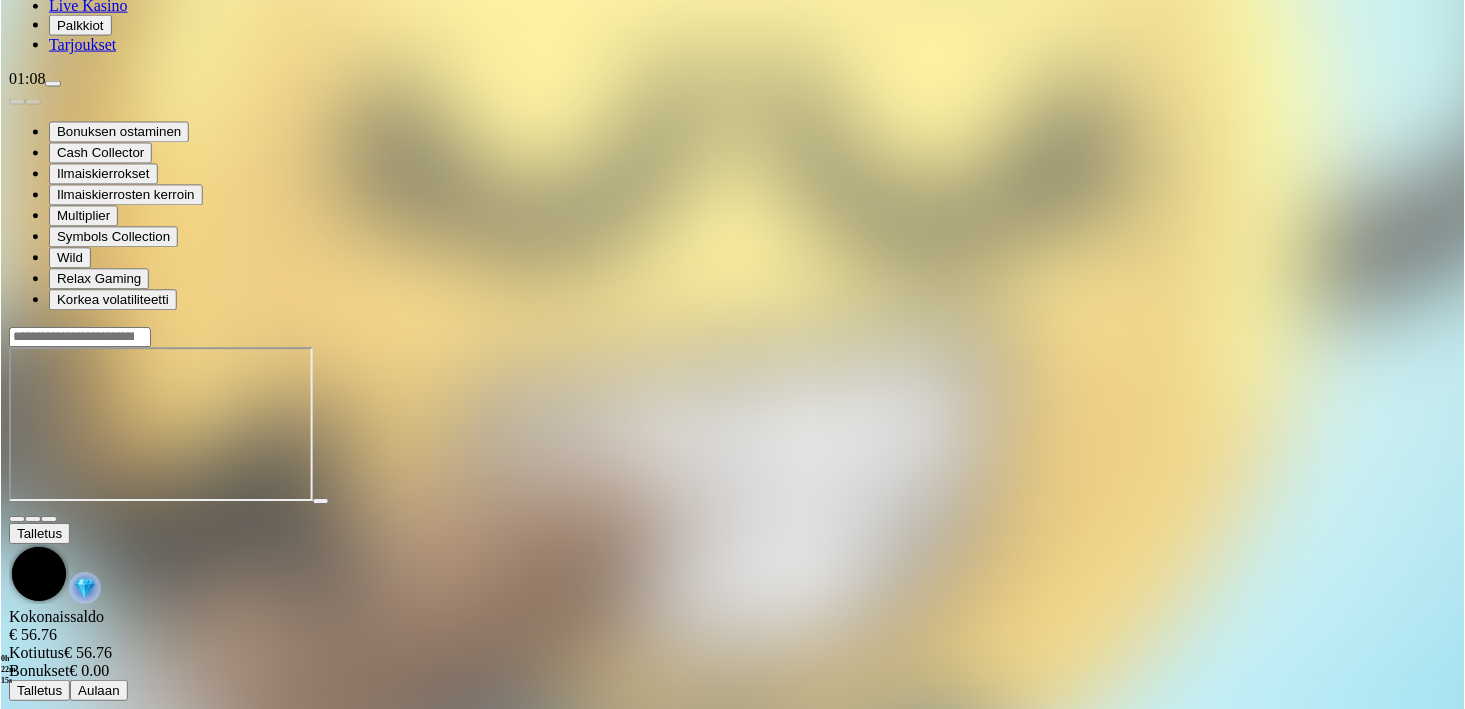 scroll, scrollTop: 0, scrollLeft: 0, axis: both 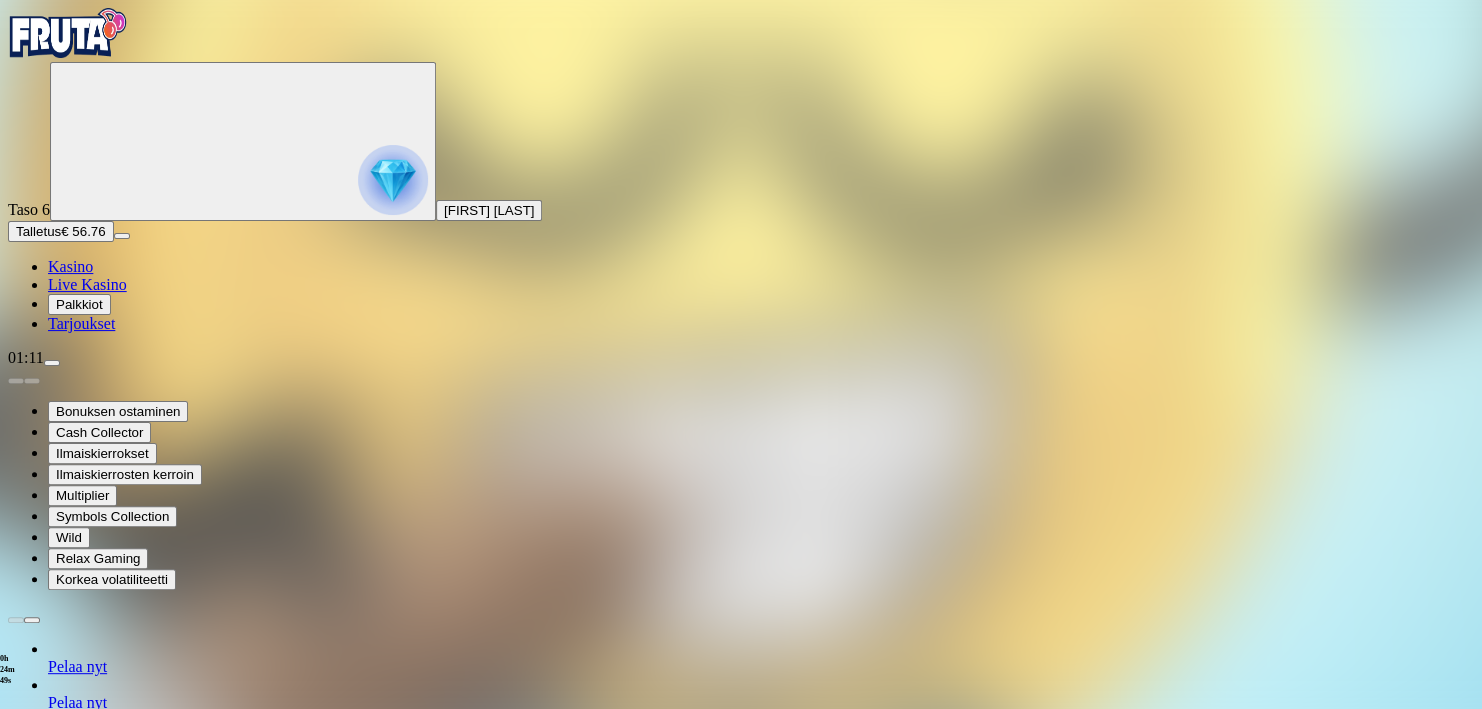 click at bounding box center (16, 1389) 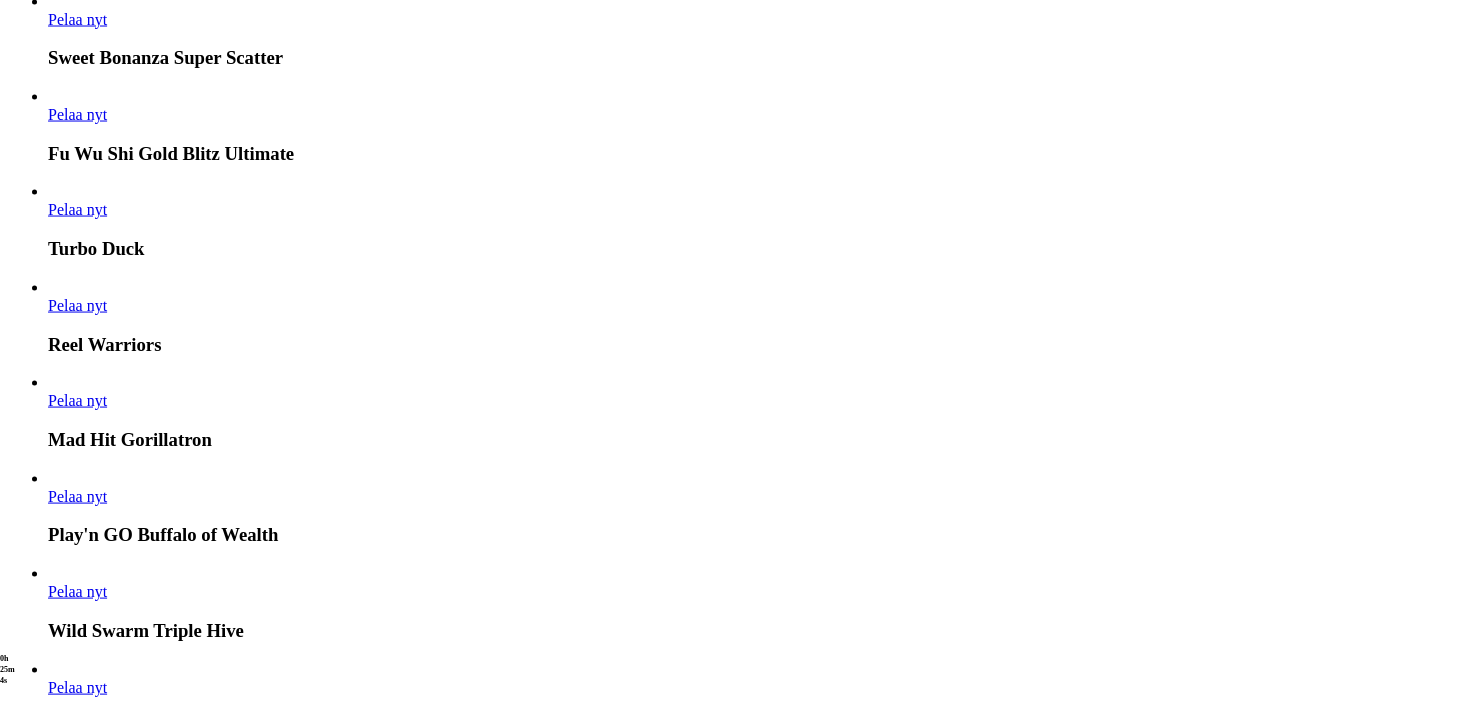 scroll, scrollTop: 3820, scrollLeft: 0, axis: vertical 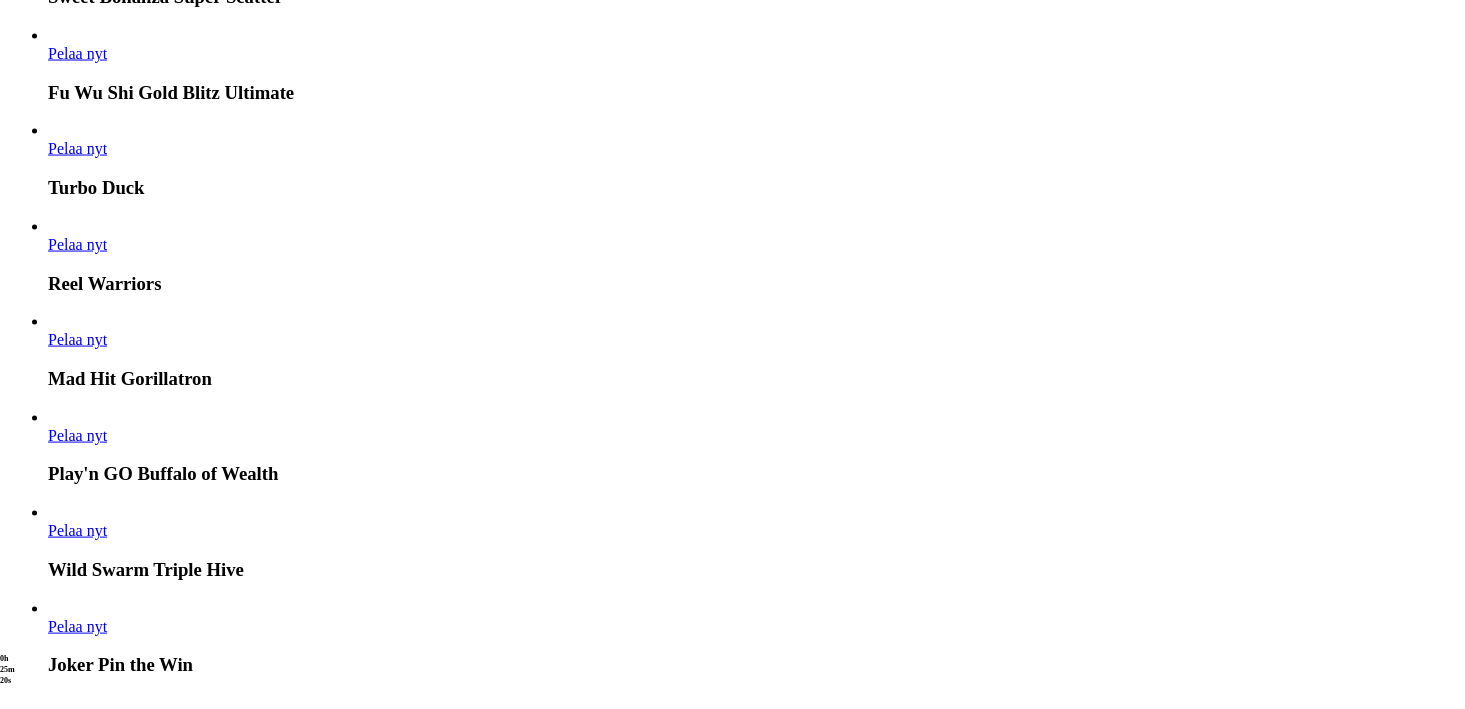 click on "Pelaa nyt" at bounding box center (1503, 23462) 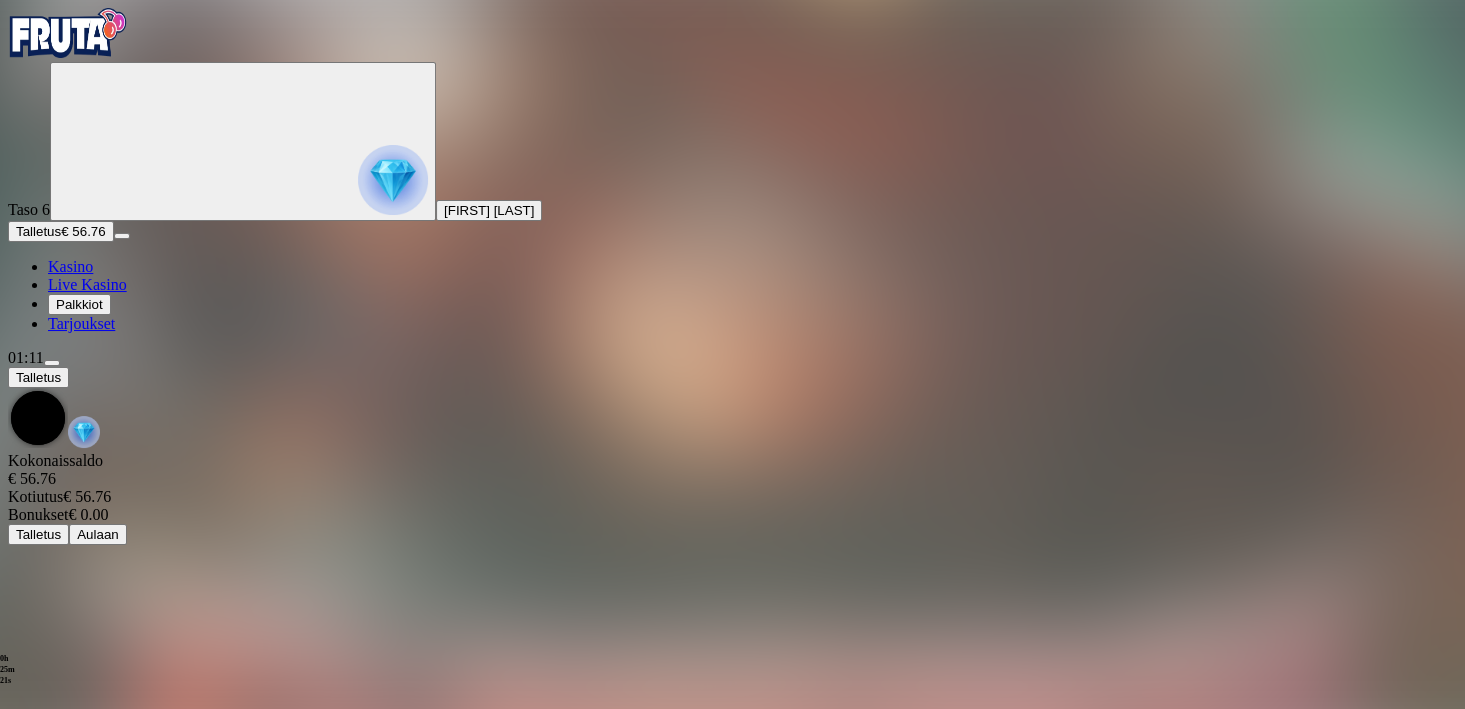 scroll, scrollTop: 0, scrollLeft: 0, axis: both 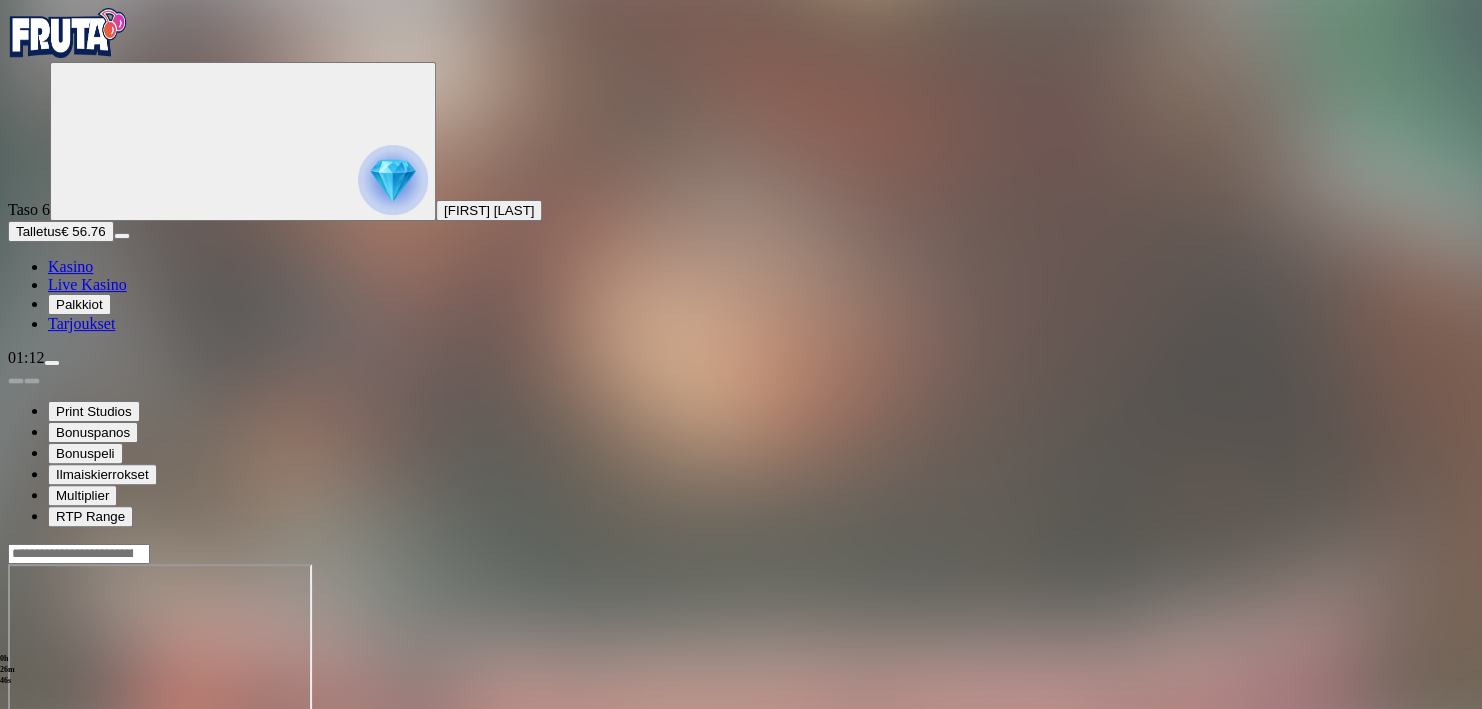 click at bounding box center [16, 736] 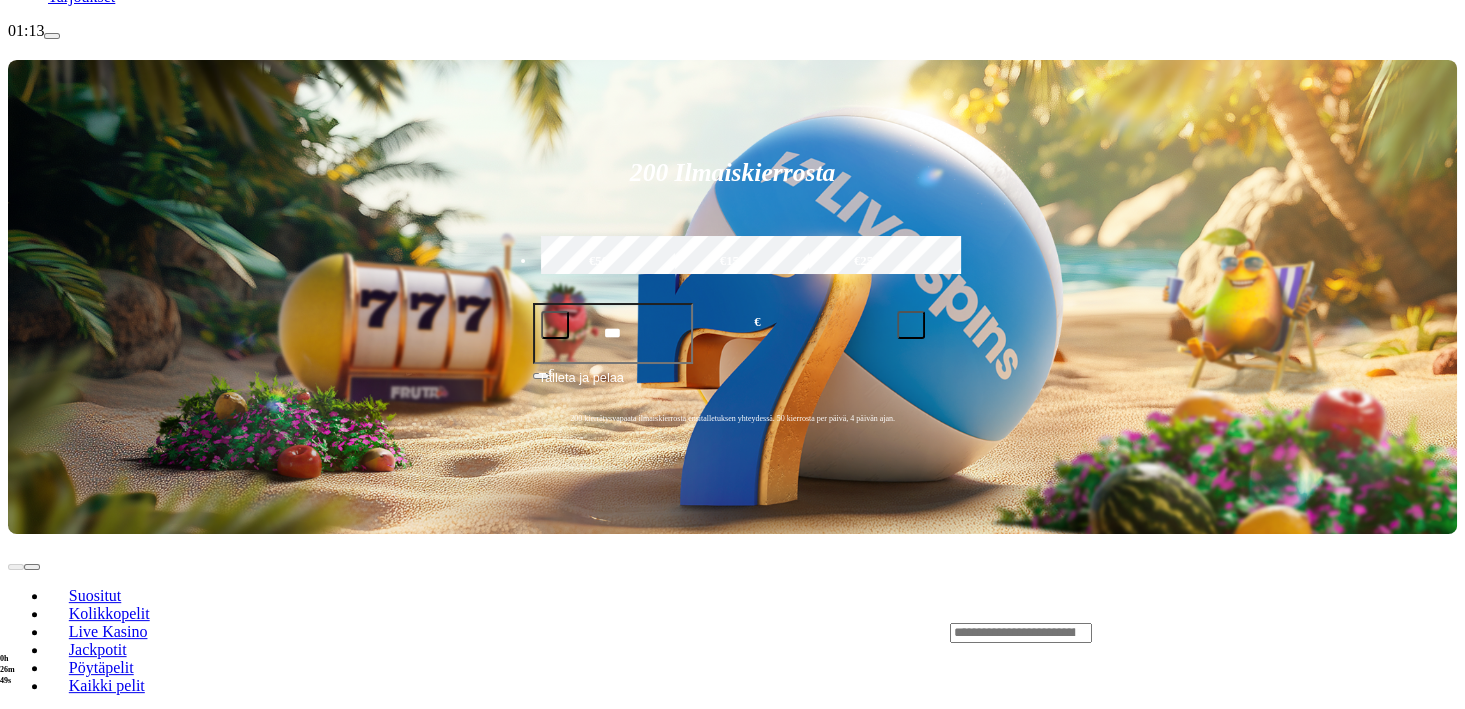 scroll, scrollTop: 352, scrollLeft: 0, axis: vertical 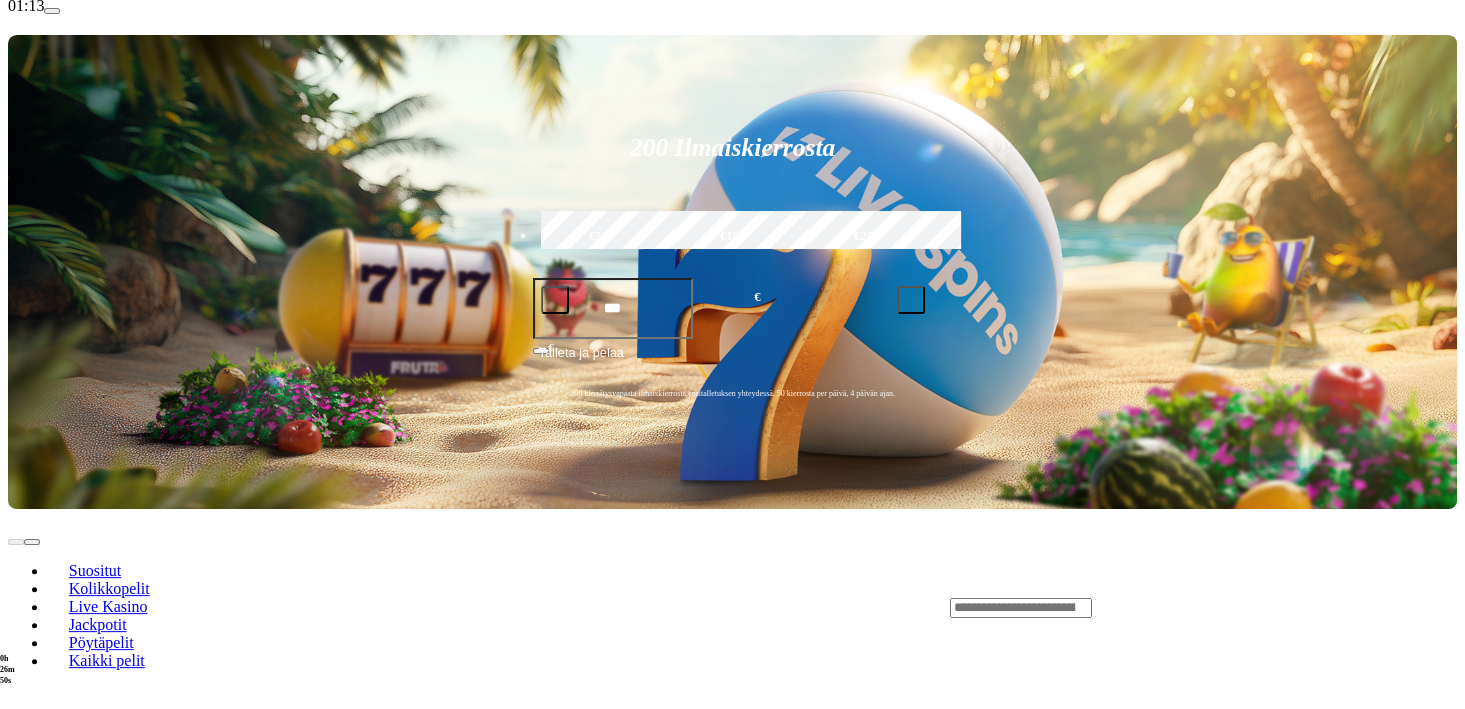 click at bounding box center (32, 780) 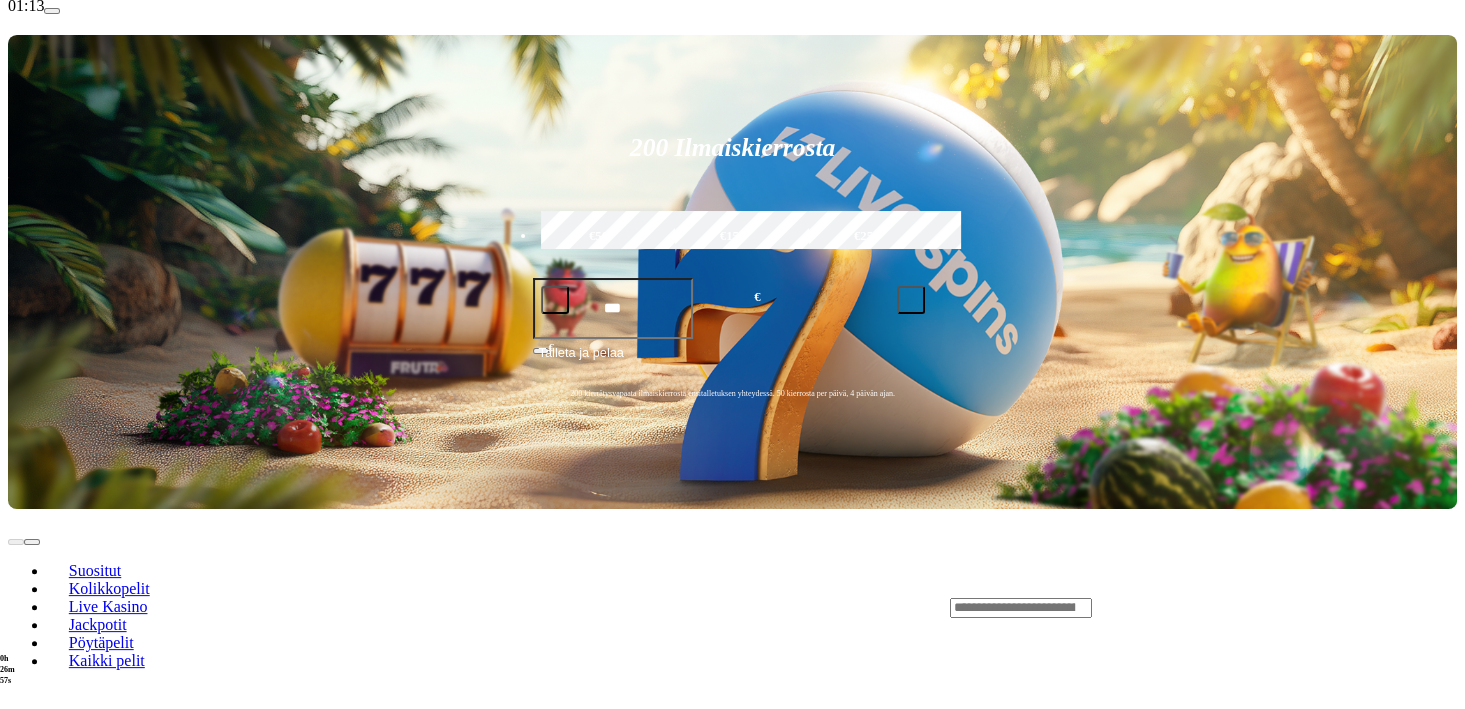 click on "Pelaa nyt" at bounding box center (-854, 1589) 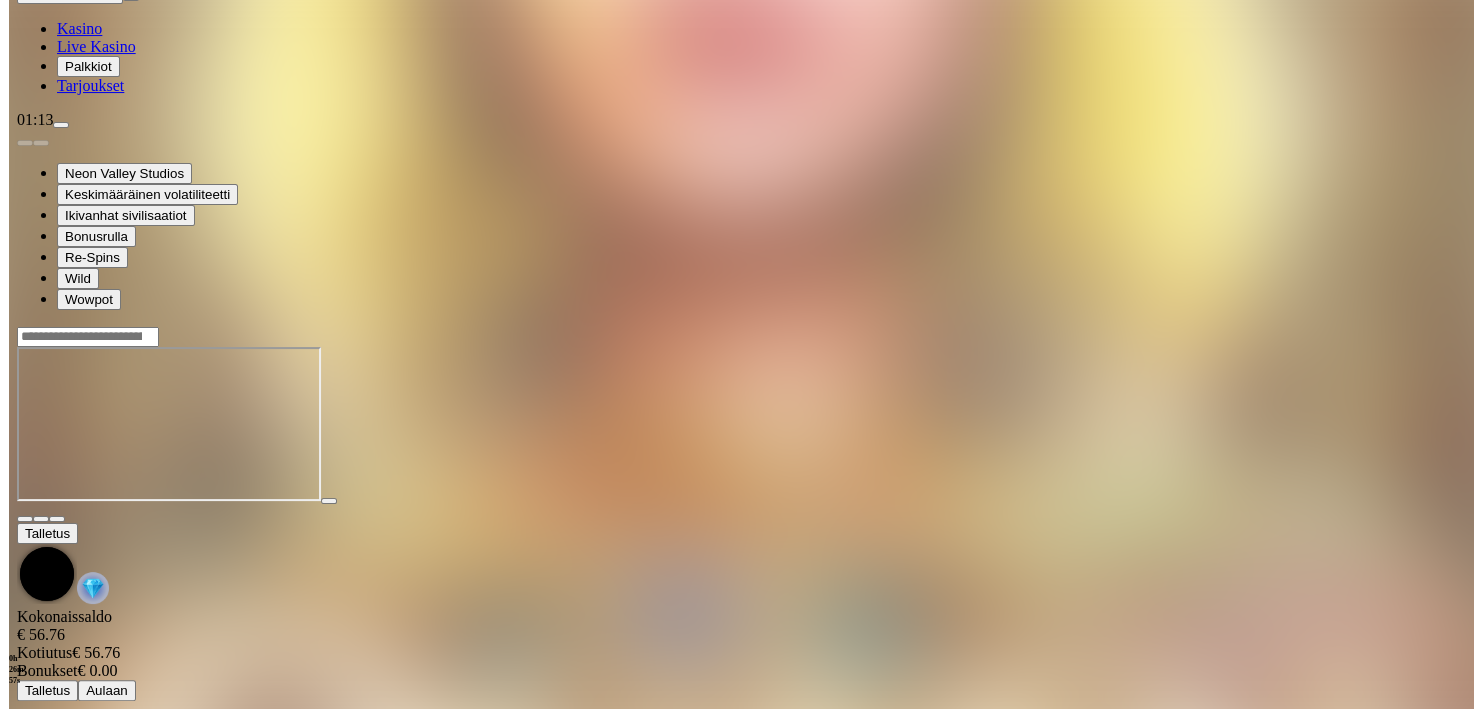 scroll, scrollTop: 0, scrollLeft: 0, axis: both 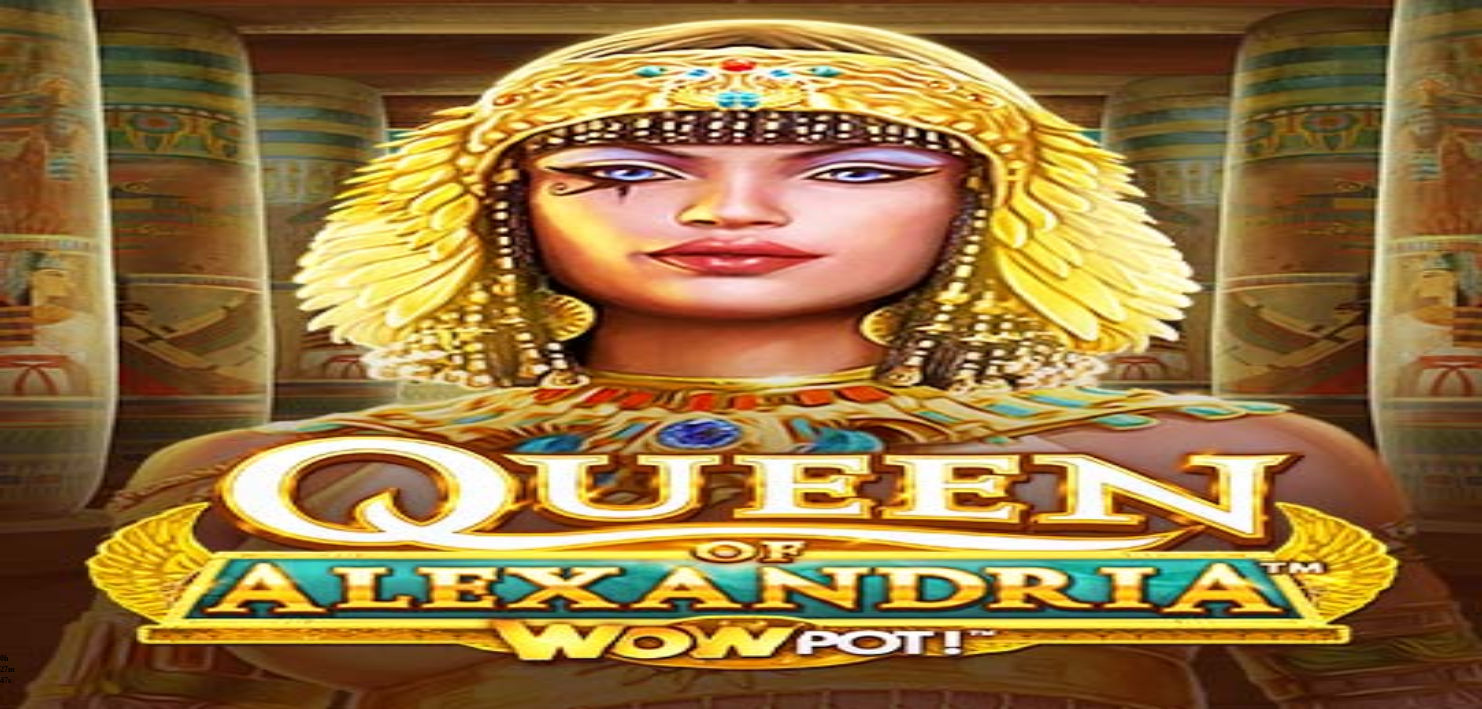 click at bounding box center [16, 757] 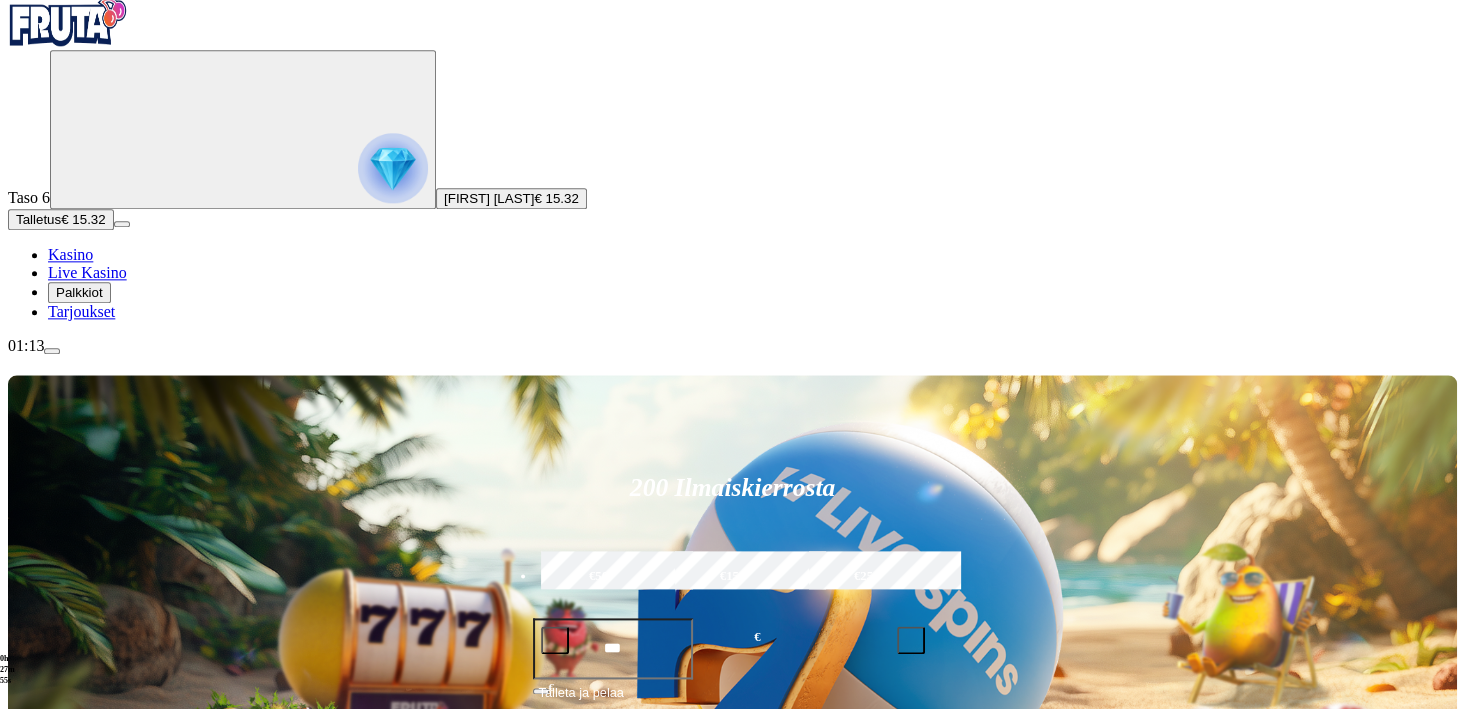 scroll, scrollTop: 0, scrollLeft: 0, axis: both 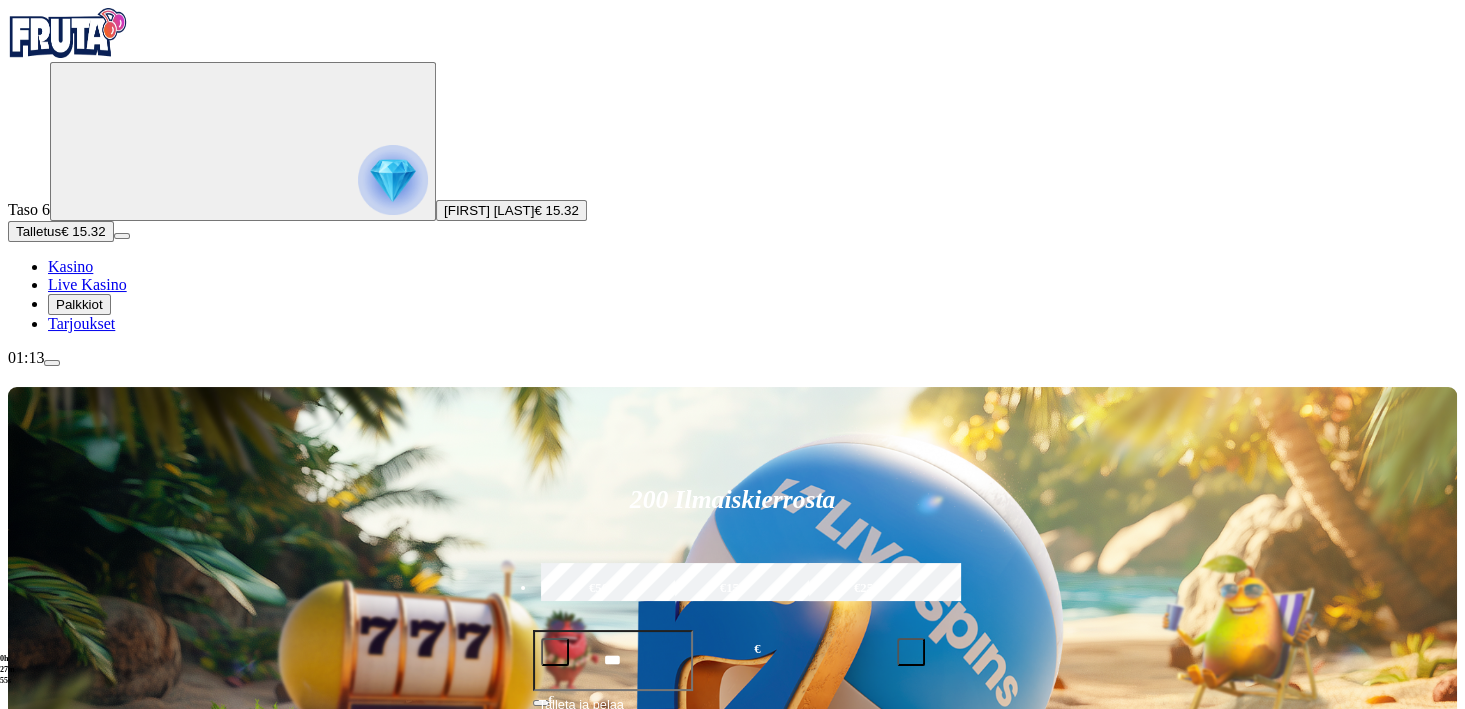 click at bounding box center [1021, 960] 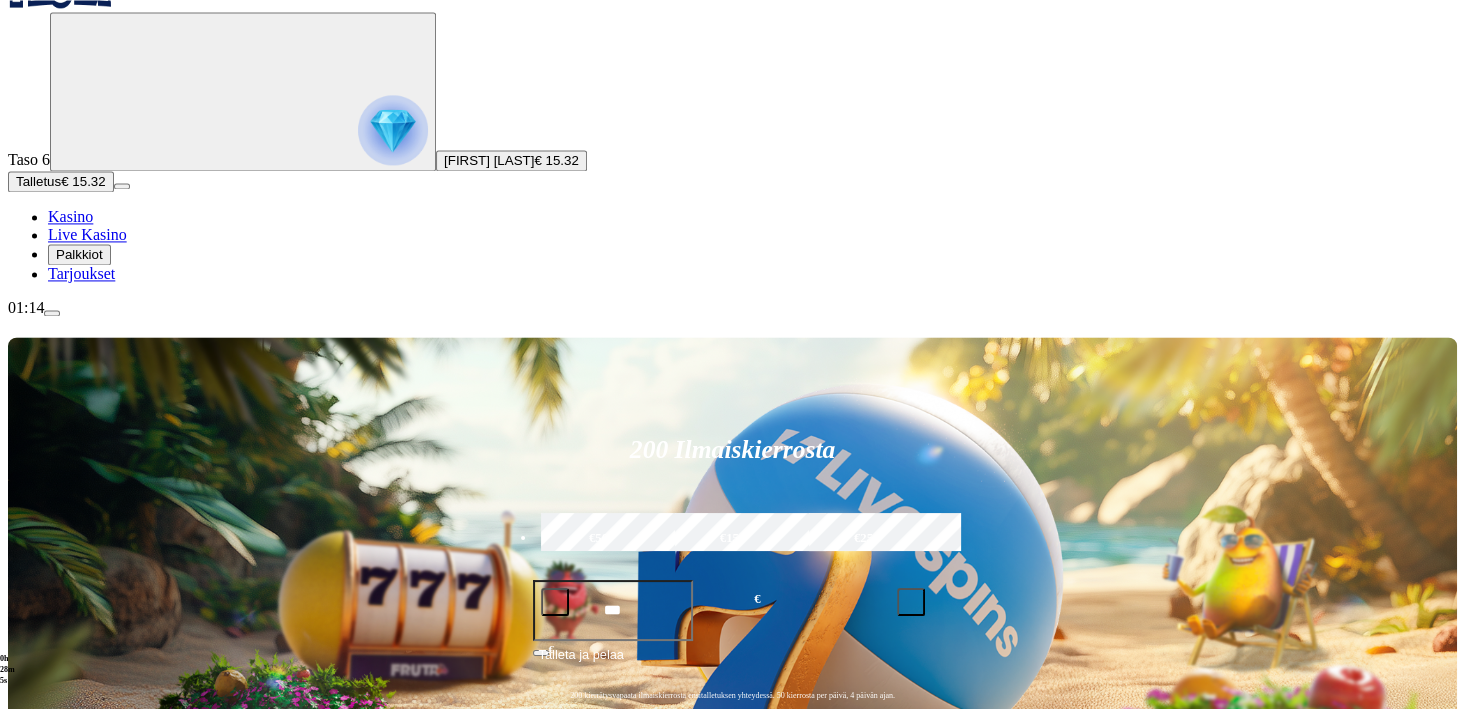 scroll, scrollTop: 88, scrollLeft: 0, axis: vertical 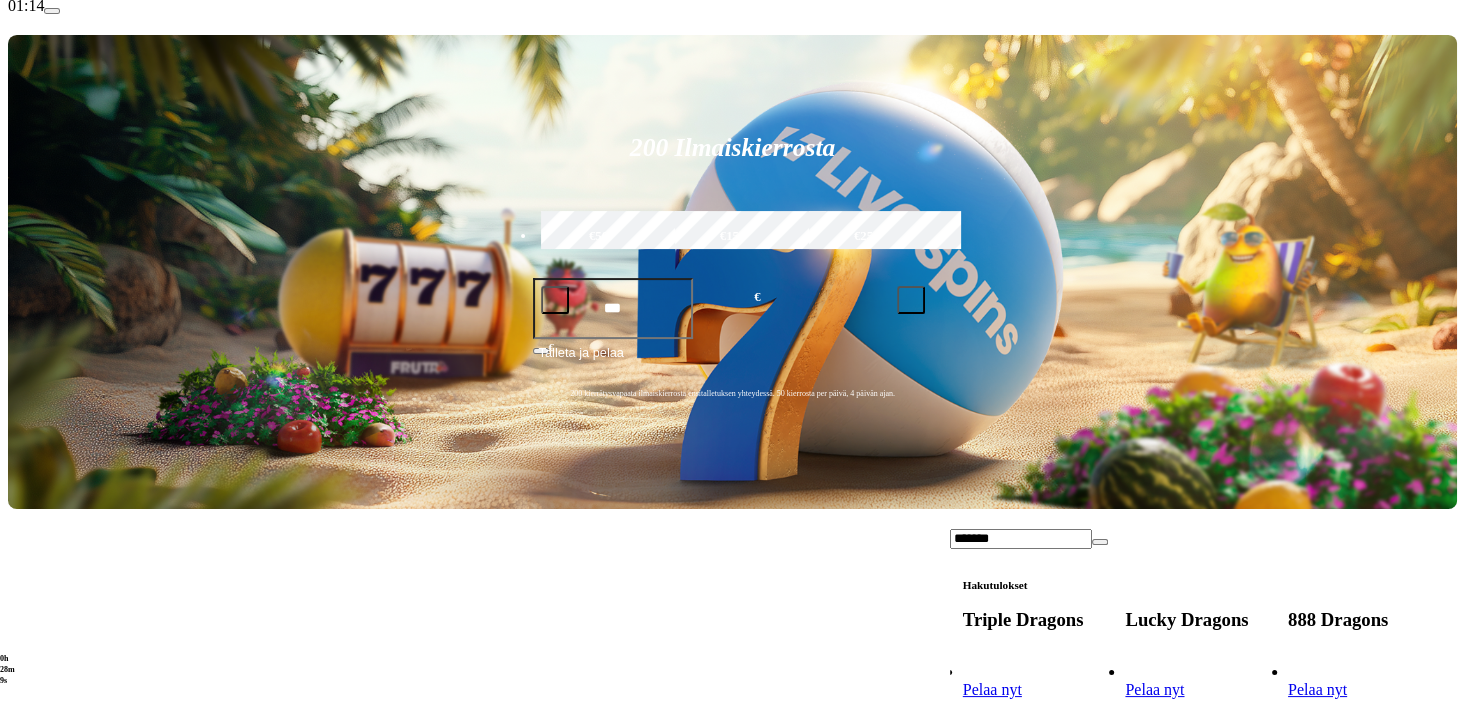 type on "*******" 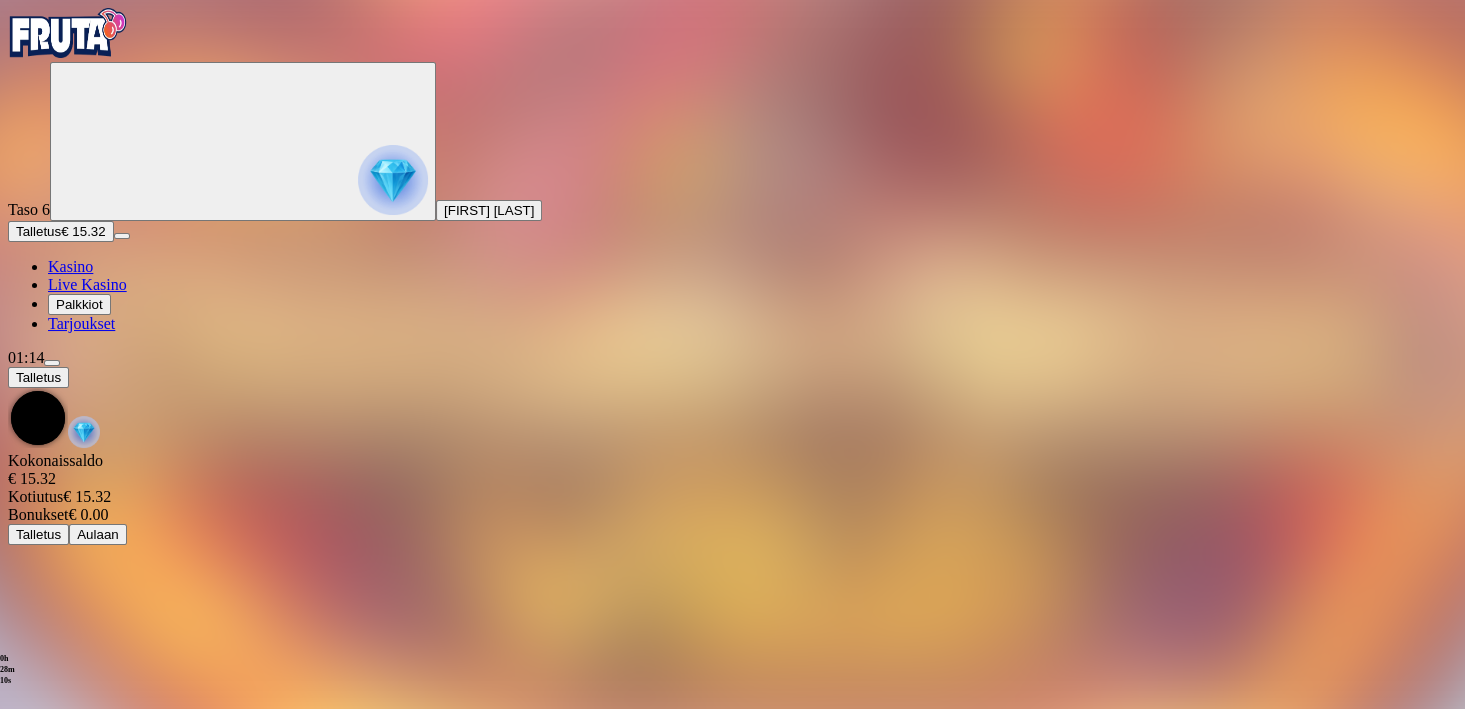 scroll, scrollTop: 0, scrollLeft: 0, axis: both 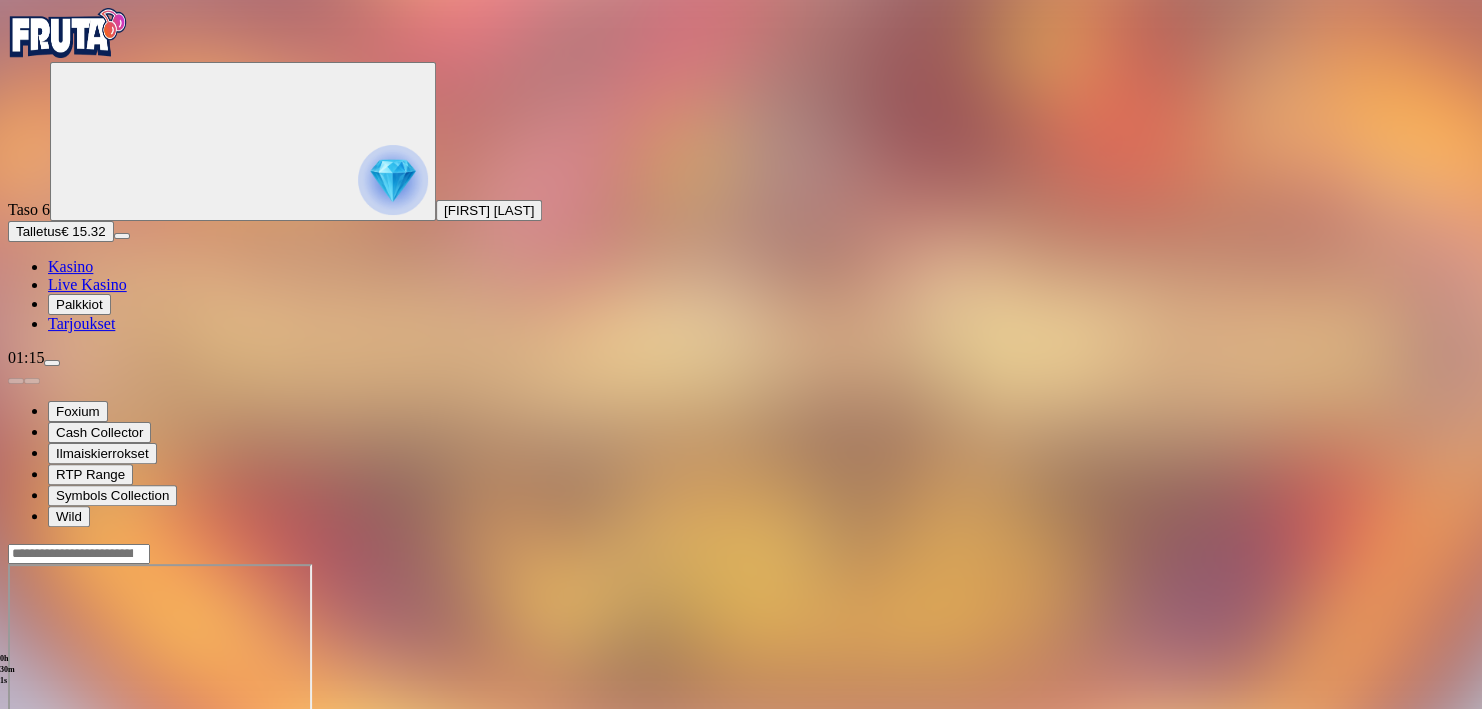 click at bounding box center [16, 736] 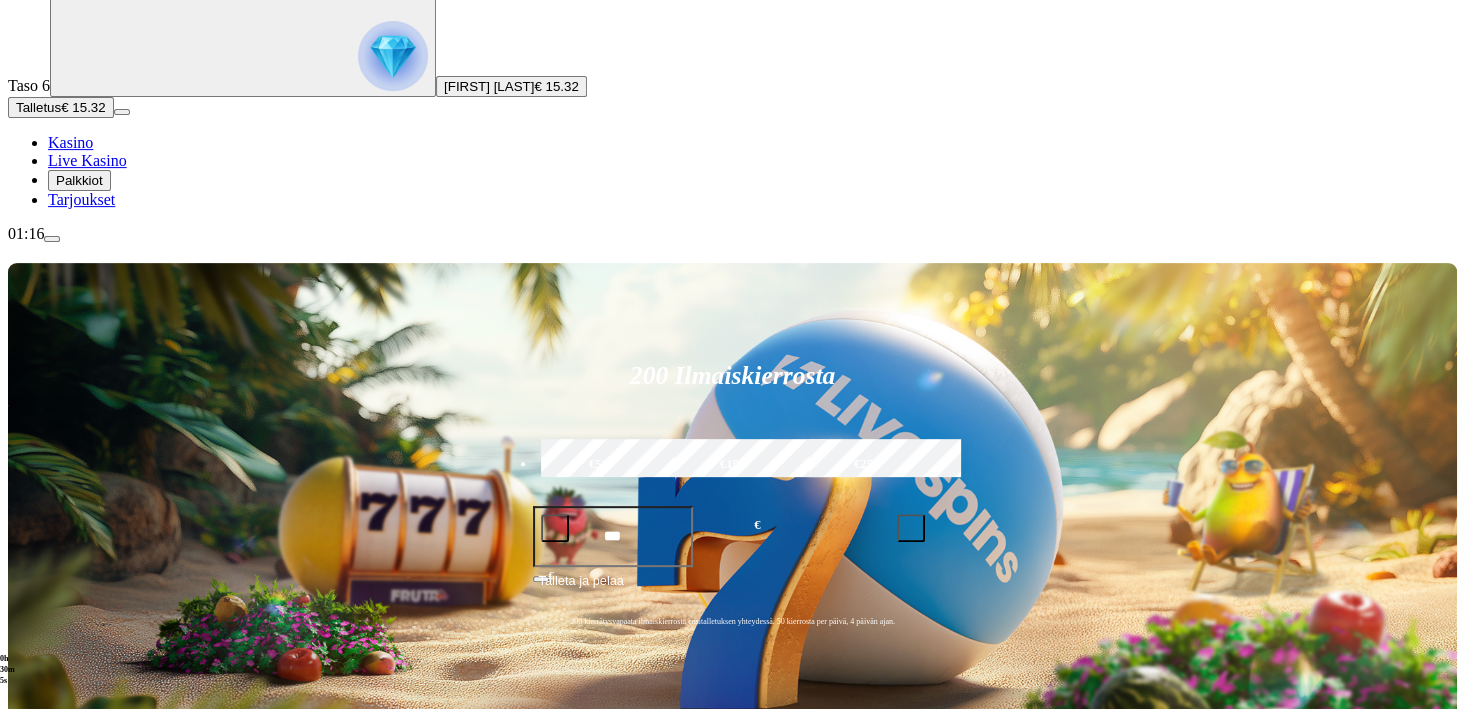 scroll, scrollTop: 176, scrollLeft: 0, axis: vertical 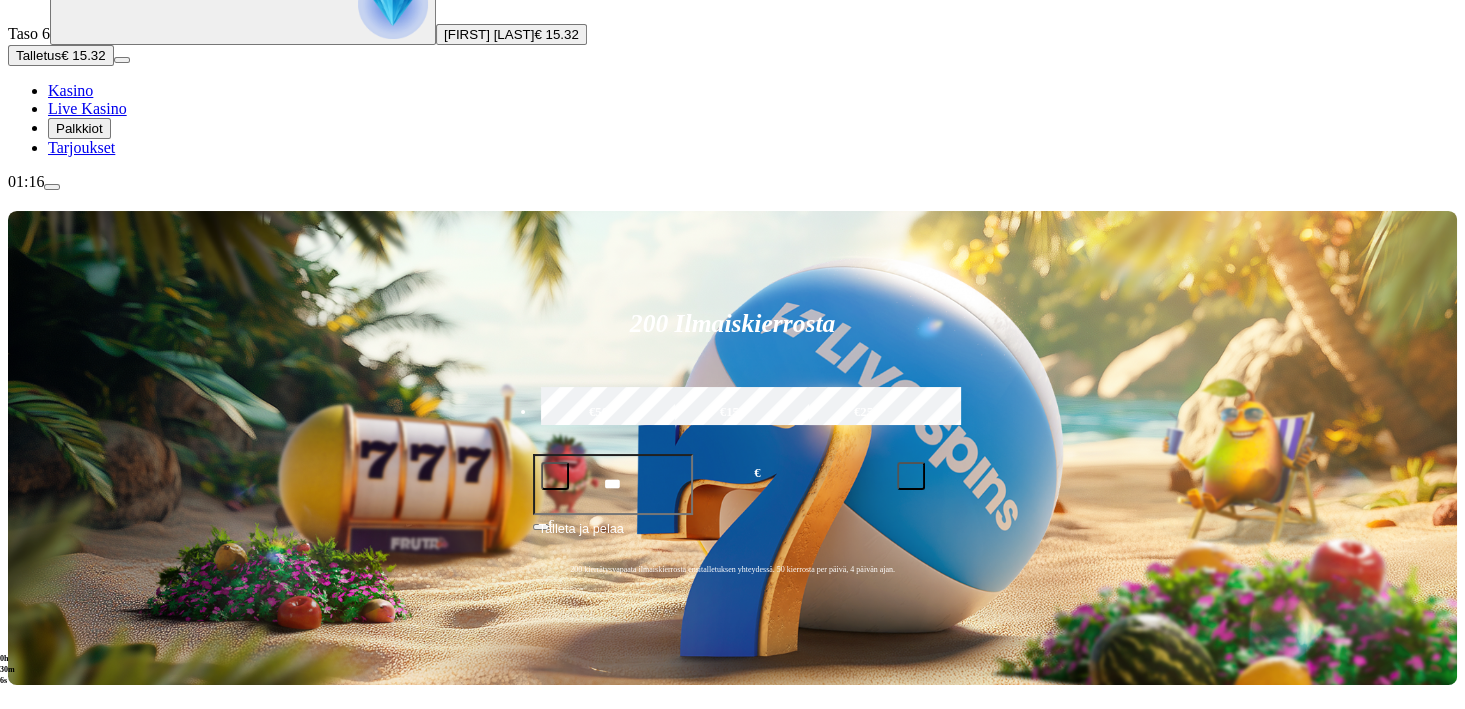 click at bounding box center (32, 956) 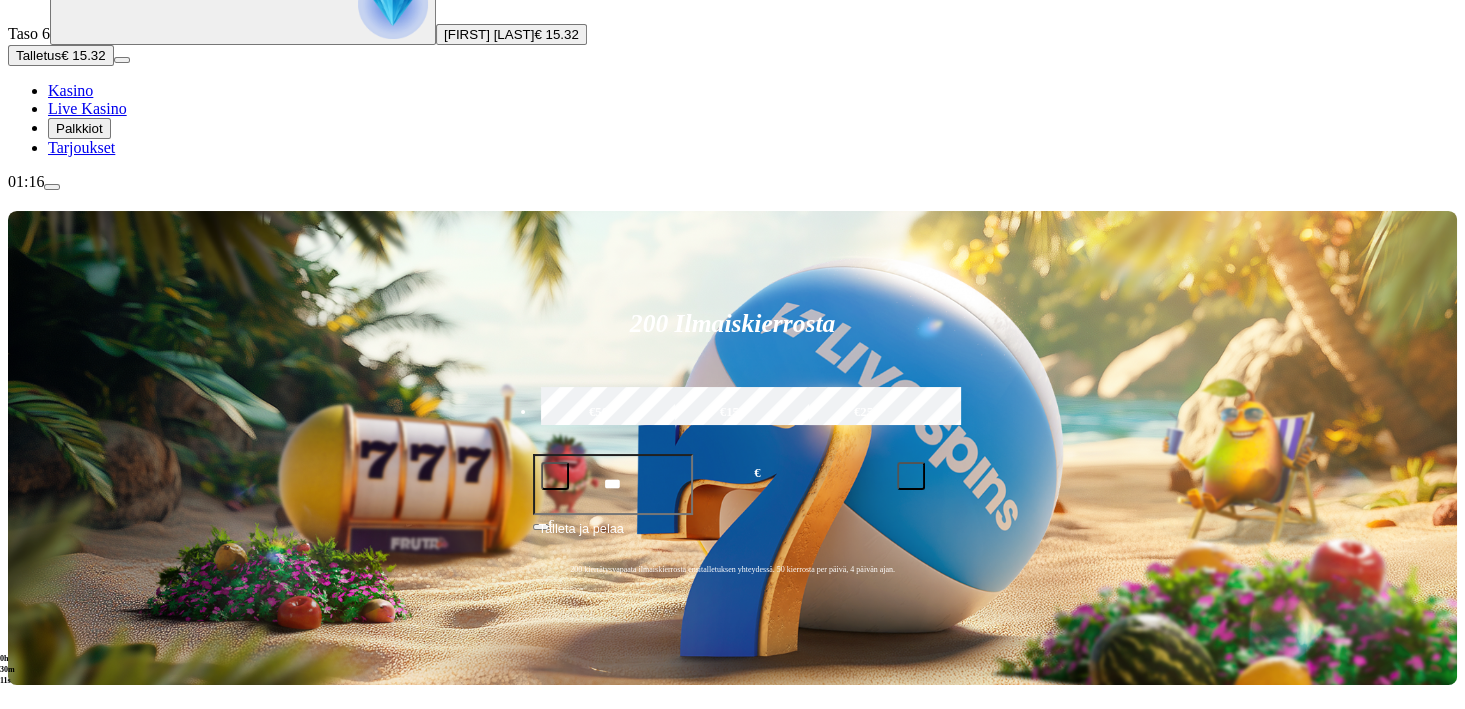 click on "Pelaa nyt" at bounding box center [-854, 1574] 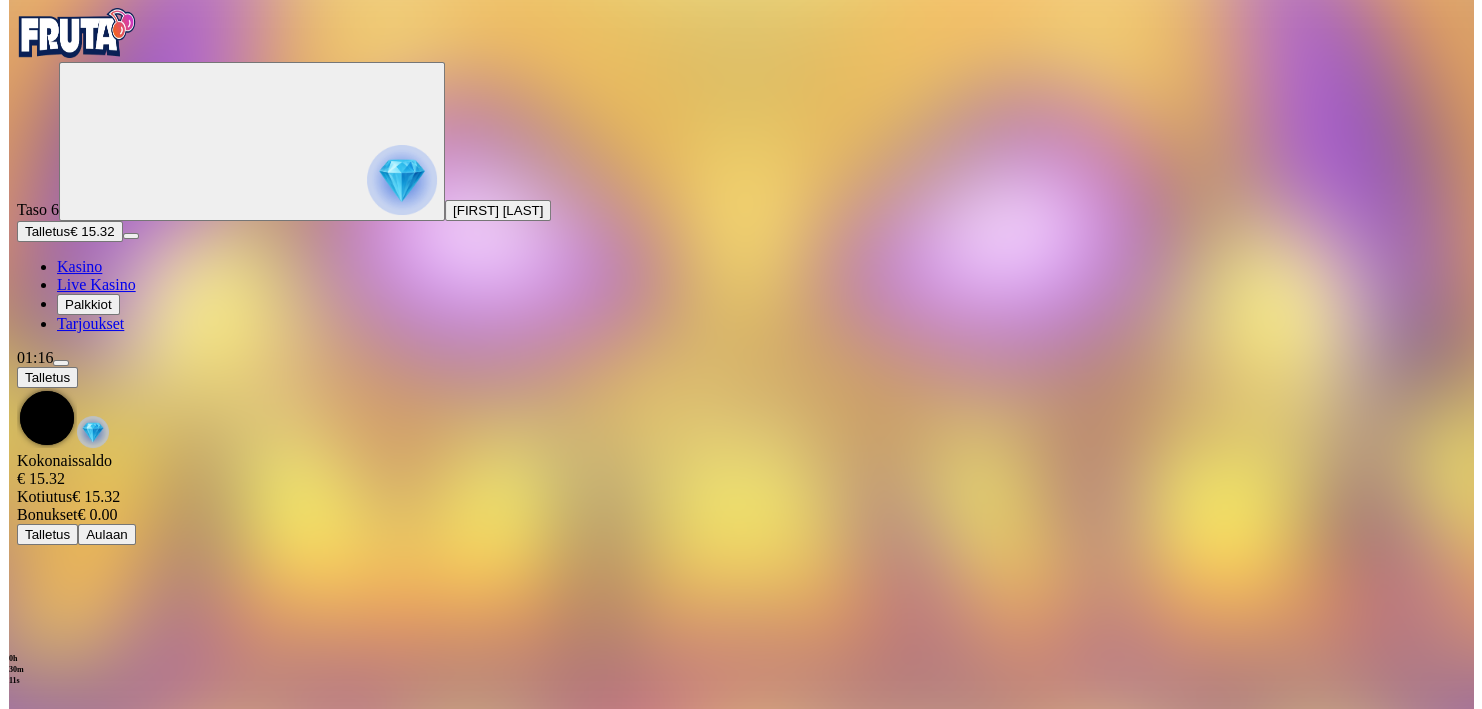 scroll, scrollTop: 0, scrollLeft: 0, axis: both 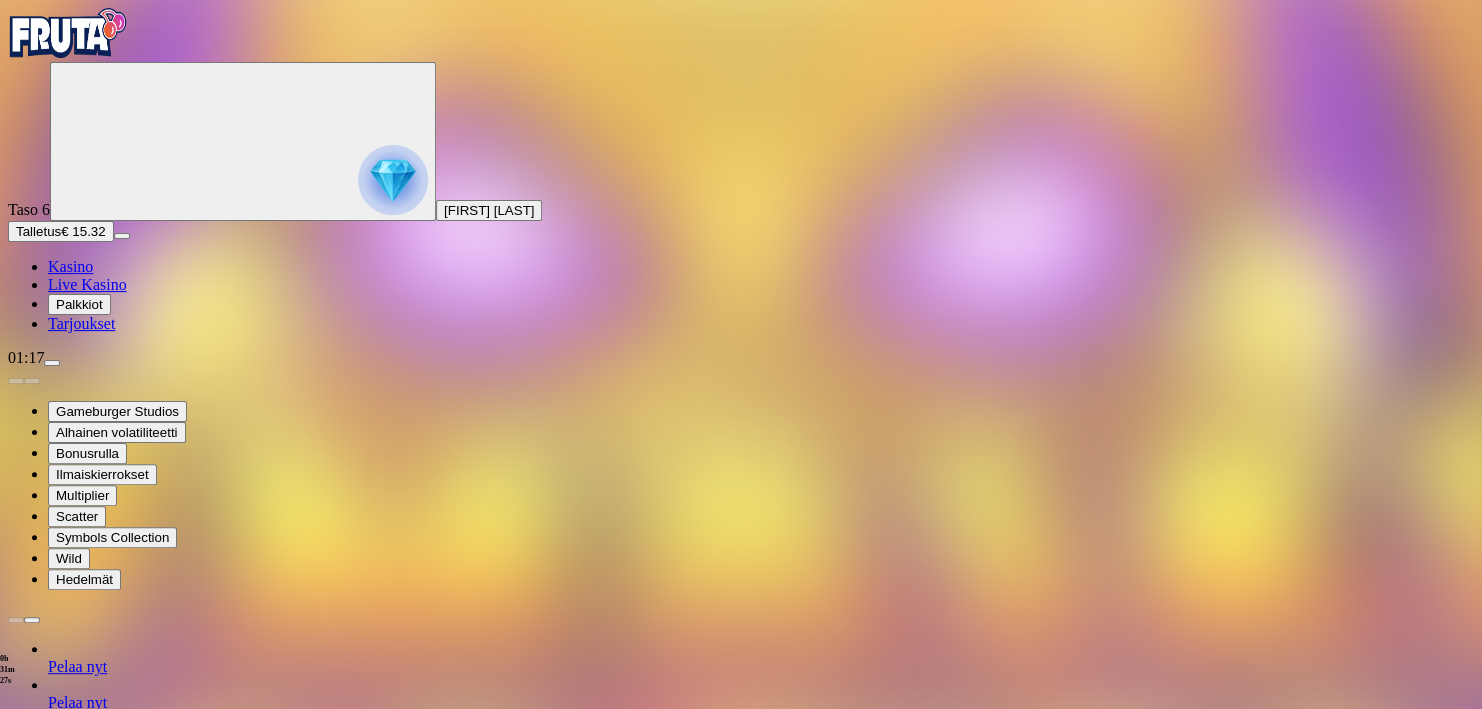 click at bounding box center [52, 363] 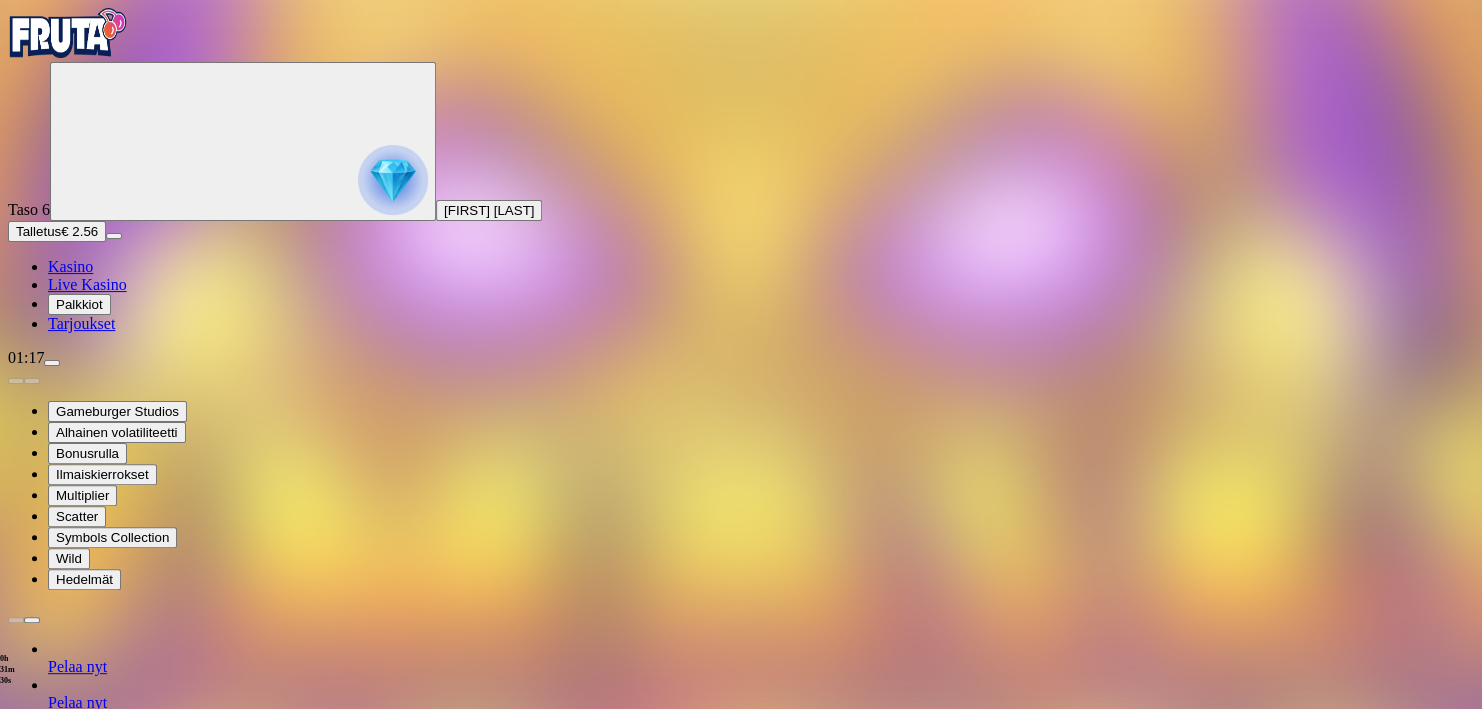 click at bounding box center (16, 1248) 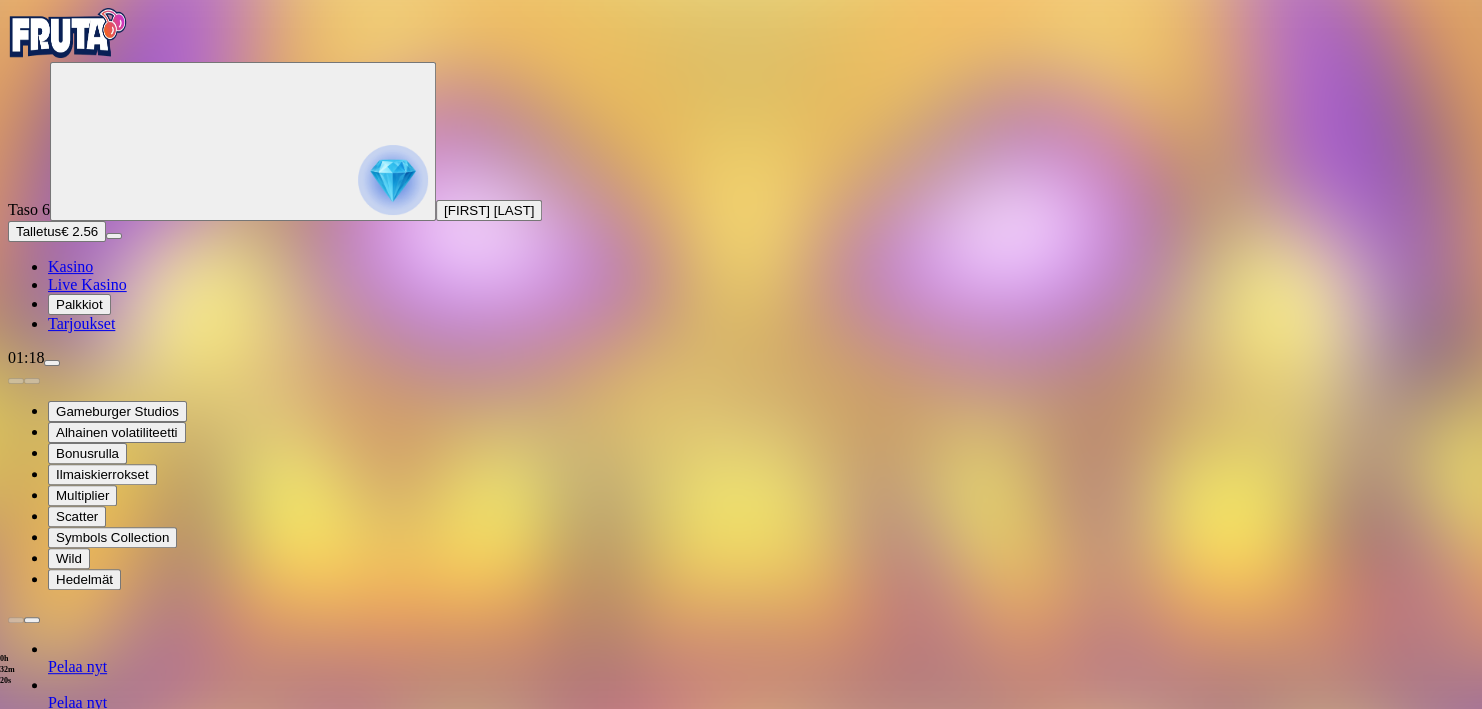 click at bounding box center [52, 363] 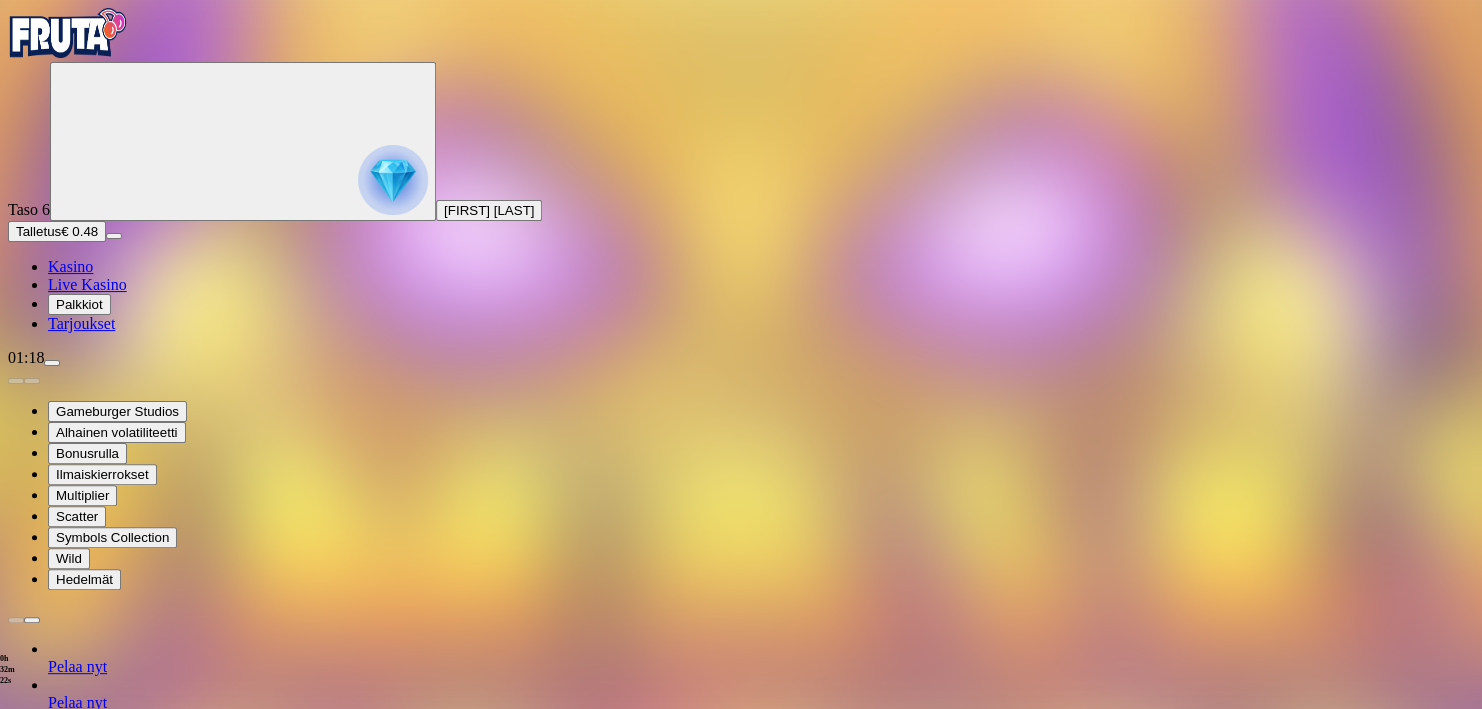 click on "Kirjaudu ulos" at bounding box center (54, 1683) 